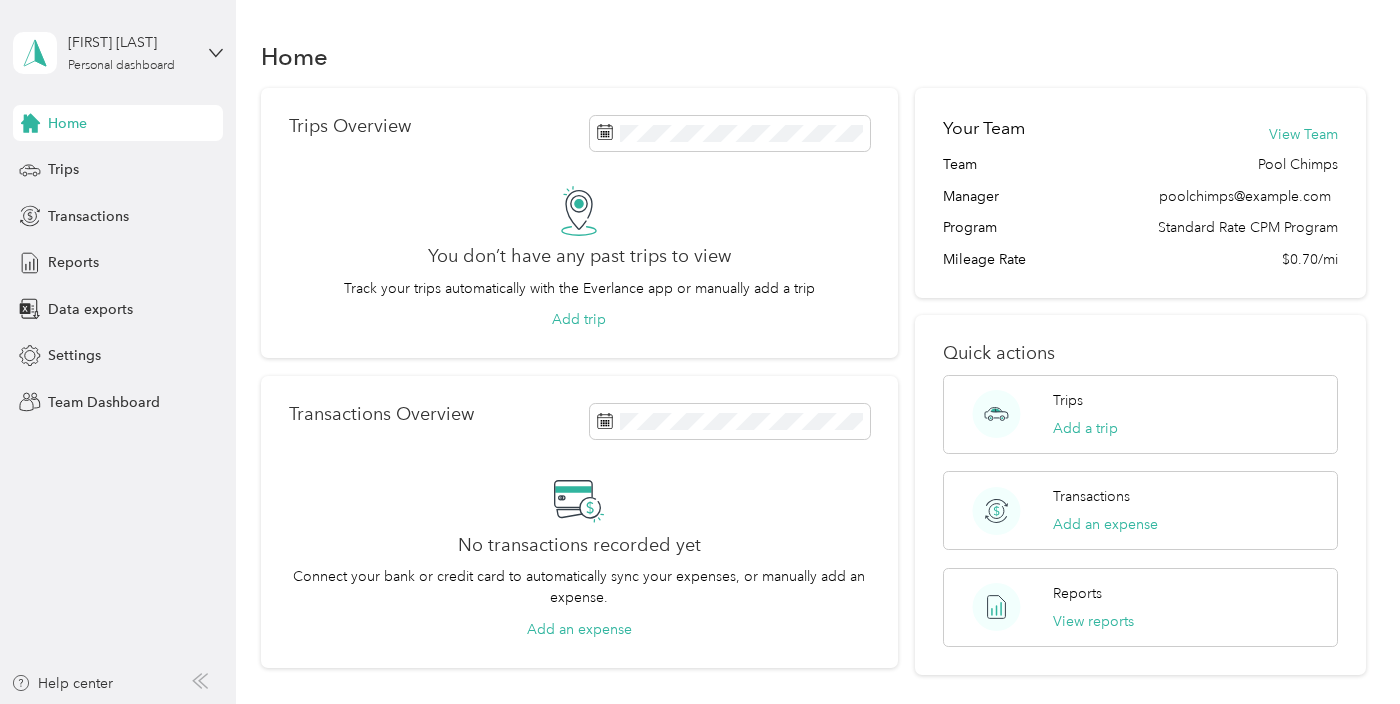 scroll, scrollTop: 0, scrollLeft: 0, axis: both 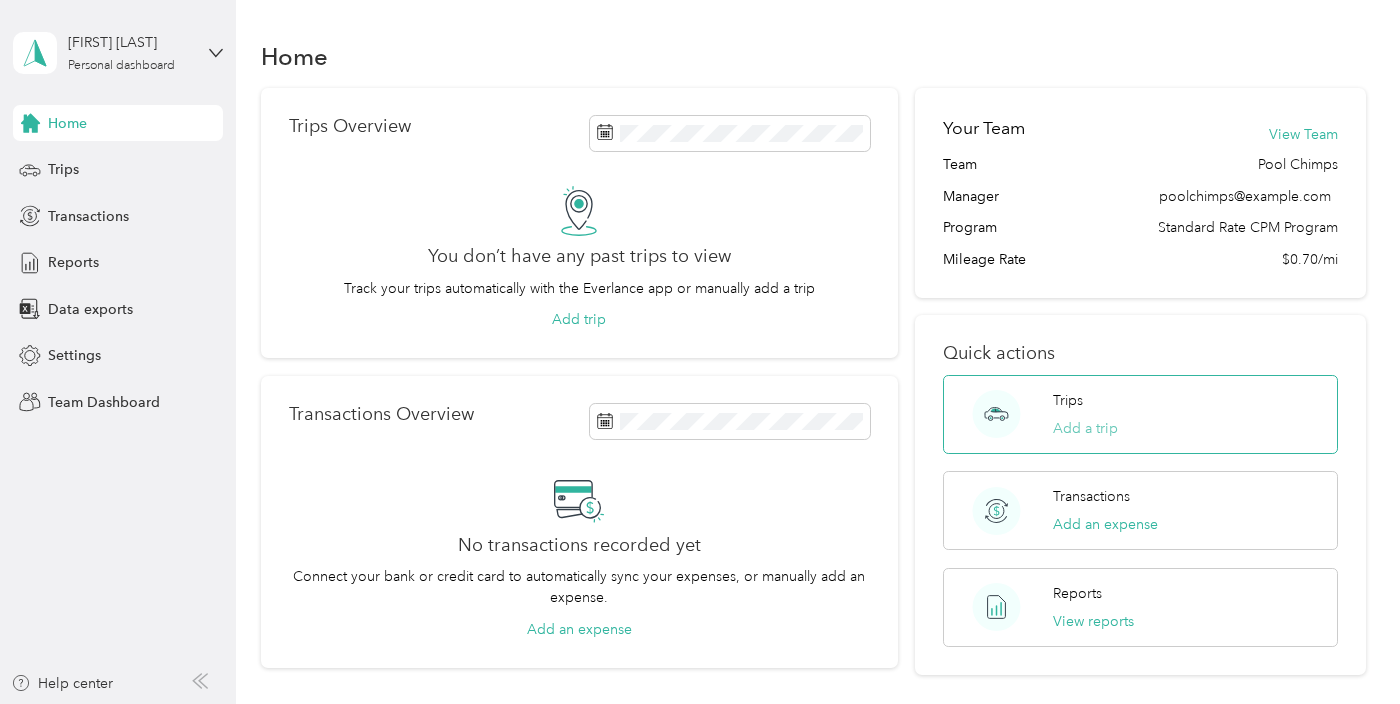 click on "Add a trip" at bounding box center (1085, 428) 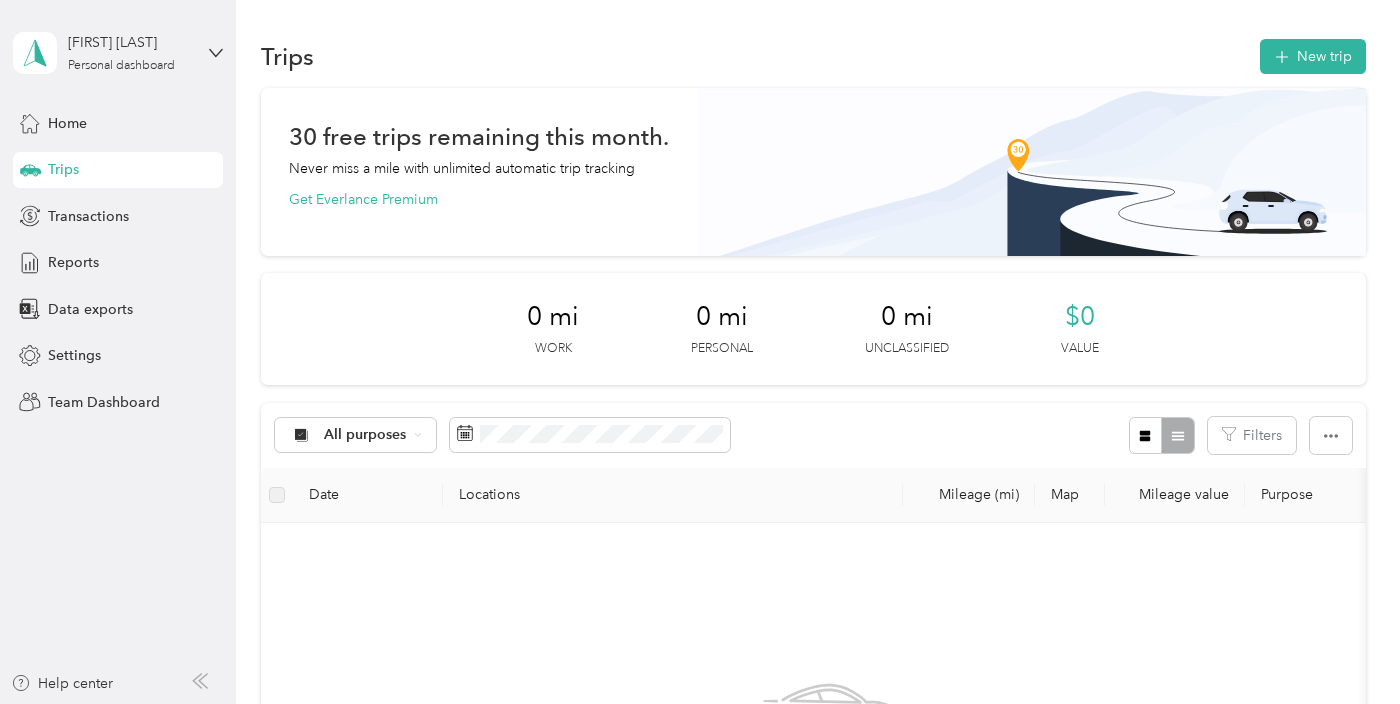 click on "Locations" at bounding box center (673, 495) 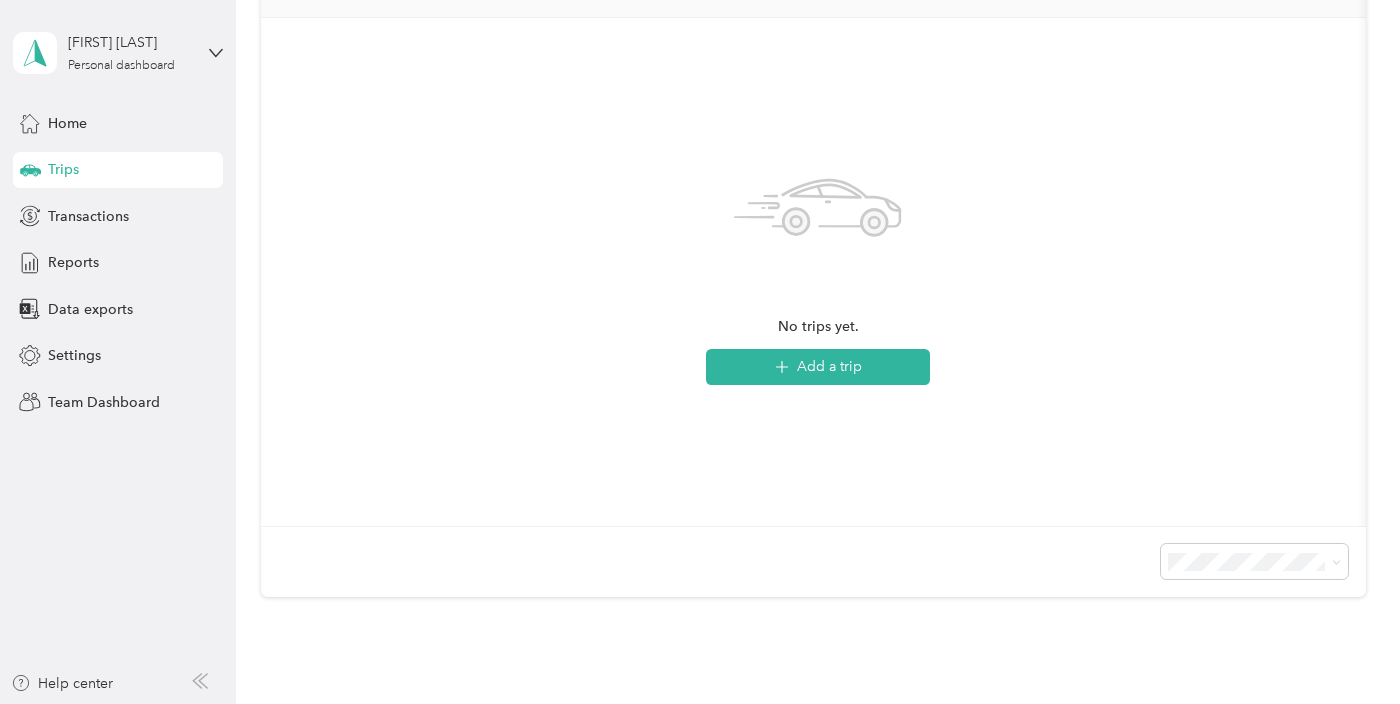 scroll, scrollTop: 486, scrollLeft: 0, axis: vertical 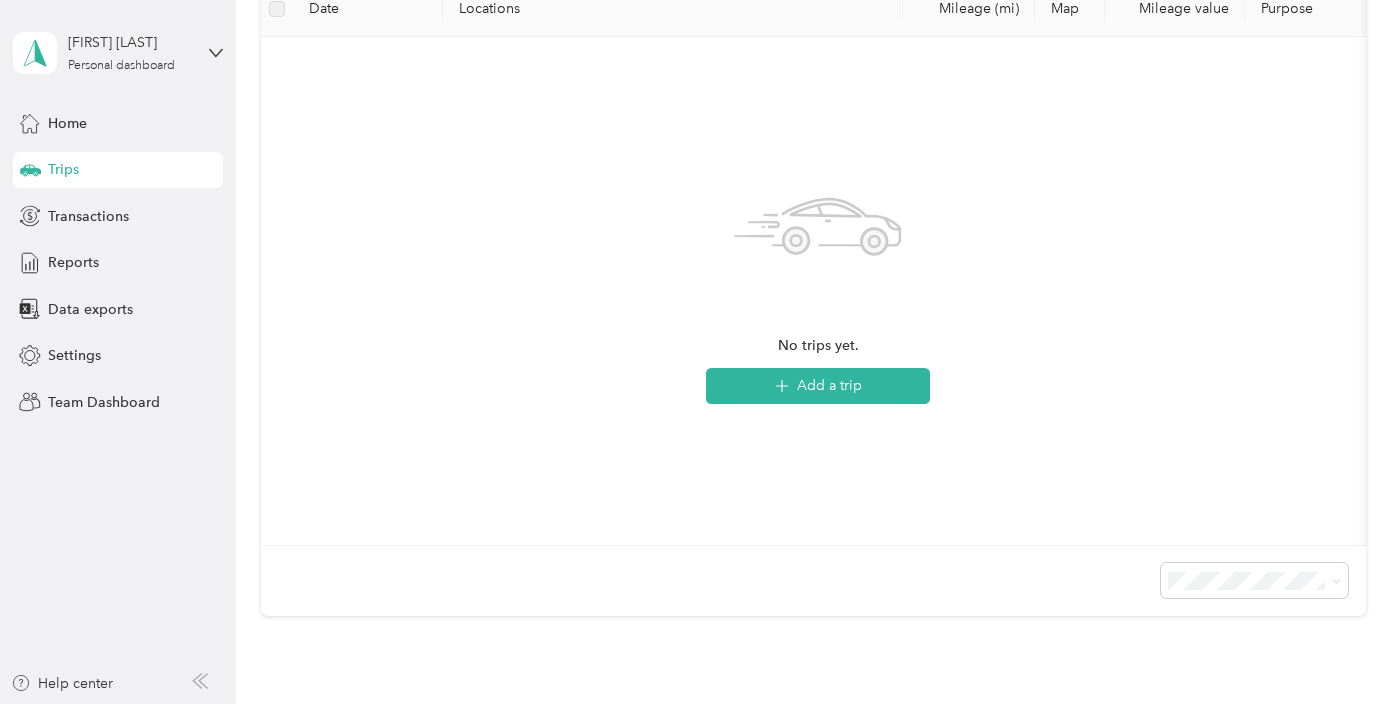 click on "No trips yet. Add a trip" at bounding box center [818, 273] 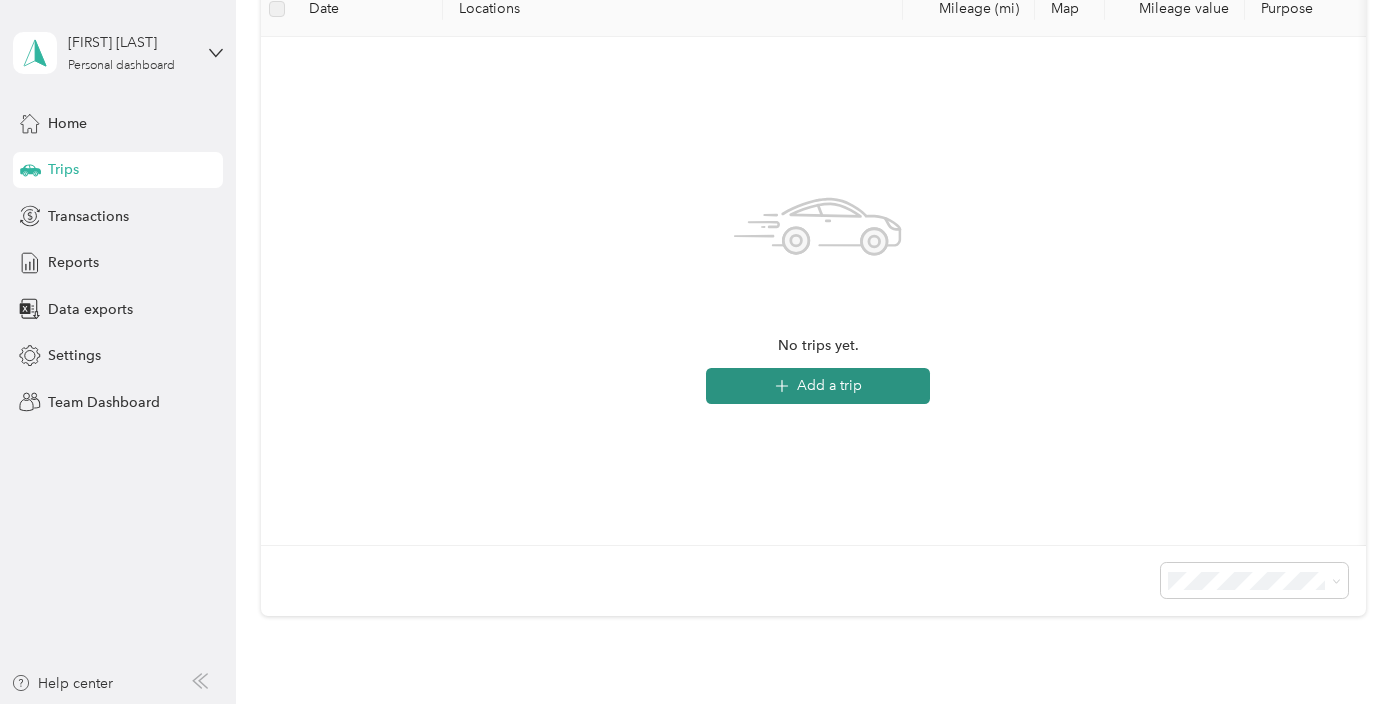 click on "Add a trip" at bounding box center (818, 386) 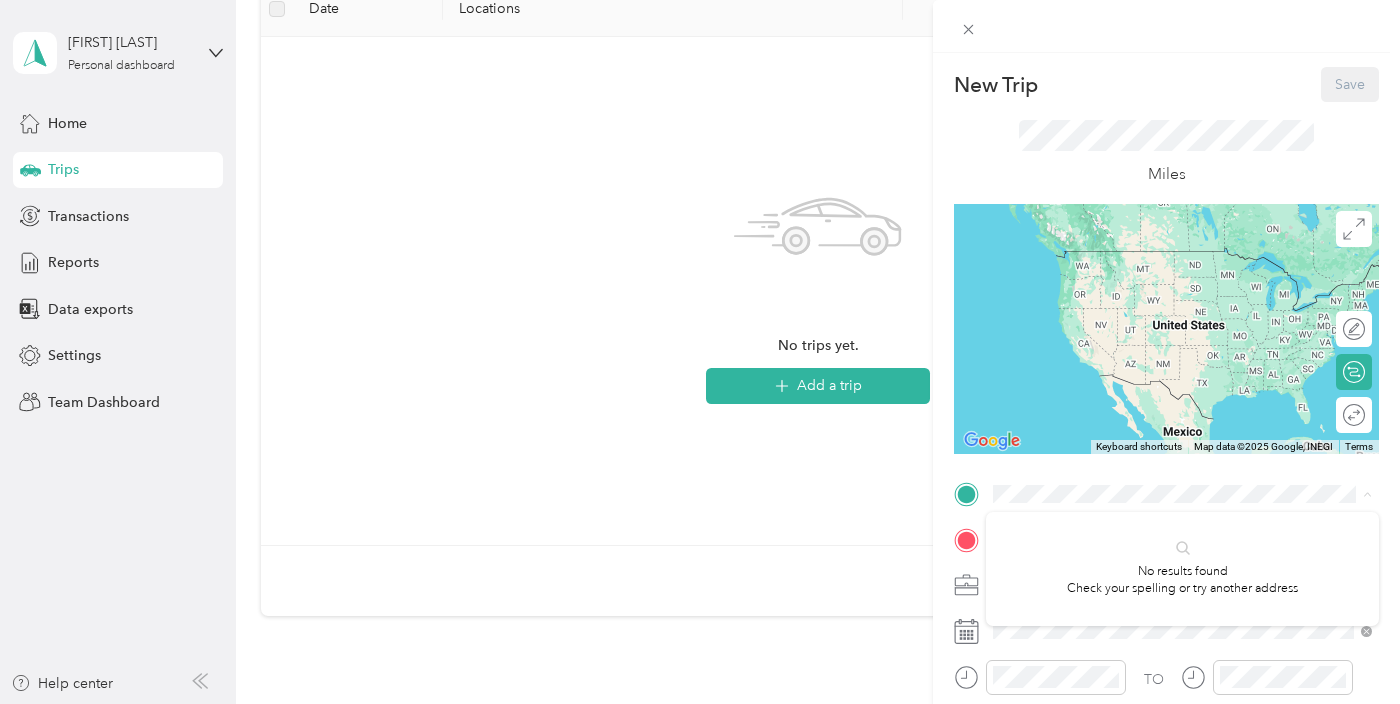 click on "Miles" at bounding box center (1167, 153) 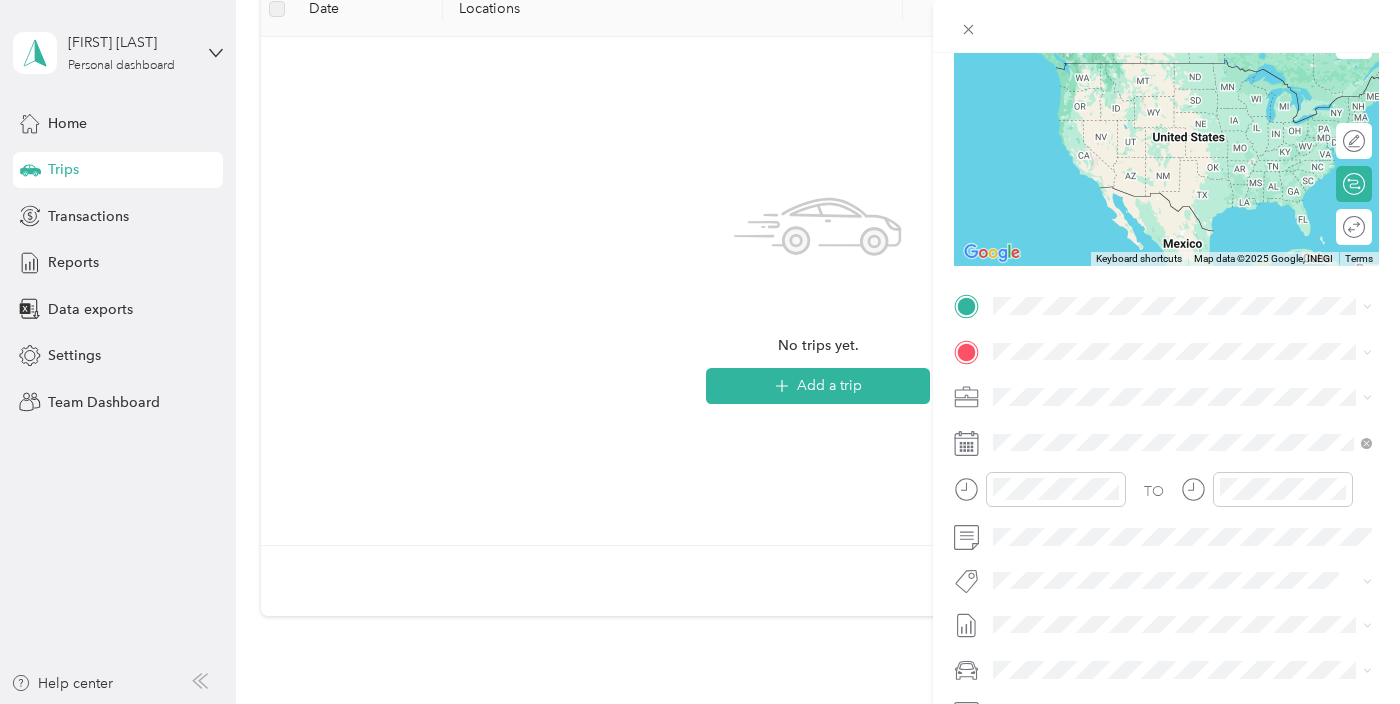 scroll, scrollTop: 206, scrollLeft: 0, axis: vertical 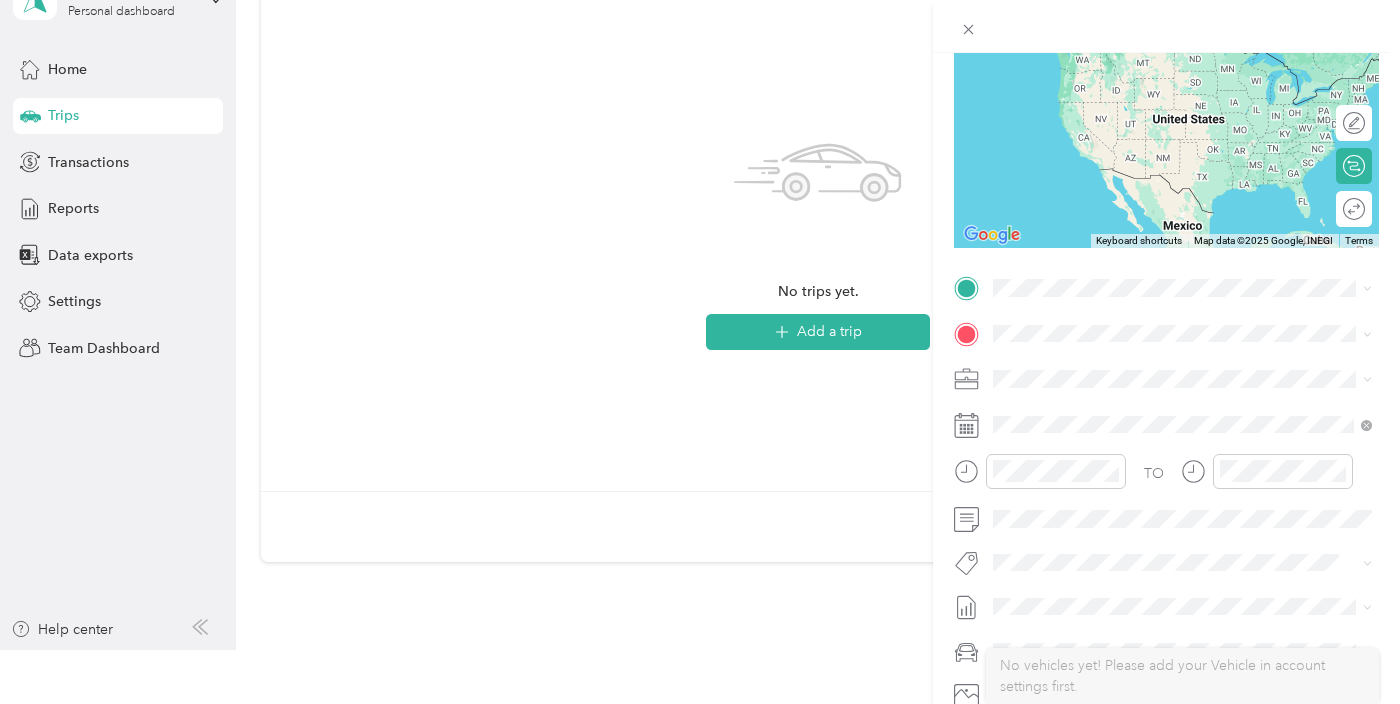 click on "New Trip Save This trip cannot be edited because it is either under review, approved, or paid. Contact your Team Manager to edit it. Miles To navigate the map with touch gestures double-tap and hold your finger on the map, then drag the map. ← Move left → Move right ↑ Move up ↓ Move down + Zoom in - Zoom out Home Jump left by 75% End Jump right by 75% Page Up Jump up by 75% Page Down Jump down by 75% Keyboard shortcuts Map Data Map data ©2025 Google, INEGI Map data ©2025 Google, INEGI 1000 km  Click to toggle between metric and imperial units Terms Report a map error Edit route Calculate route Round trip TO Add photo" at bounding box center [700, 352] 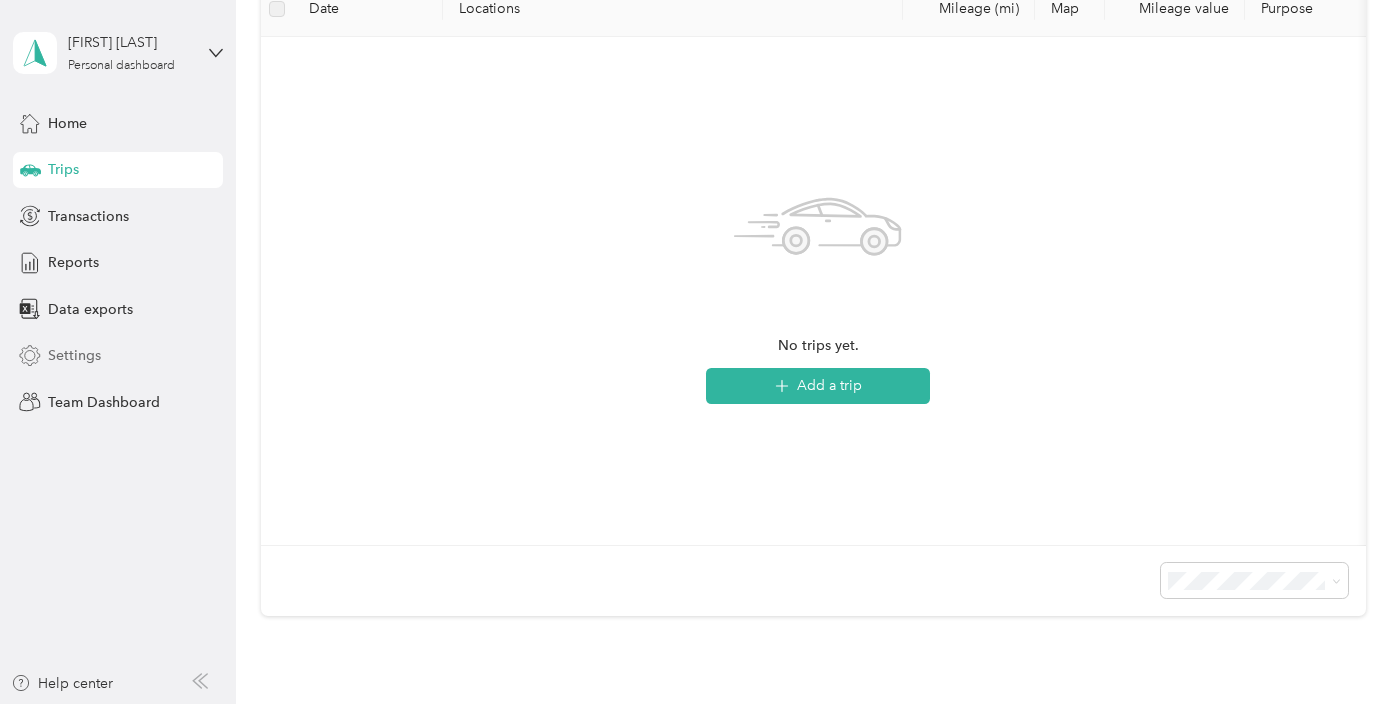 click on "Settings" at bounding box center [74, 355] 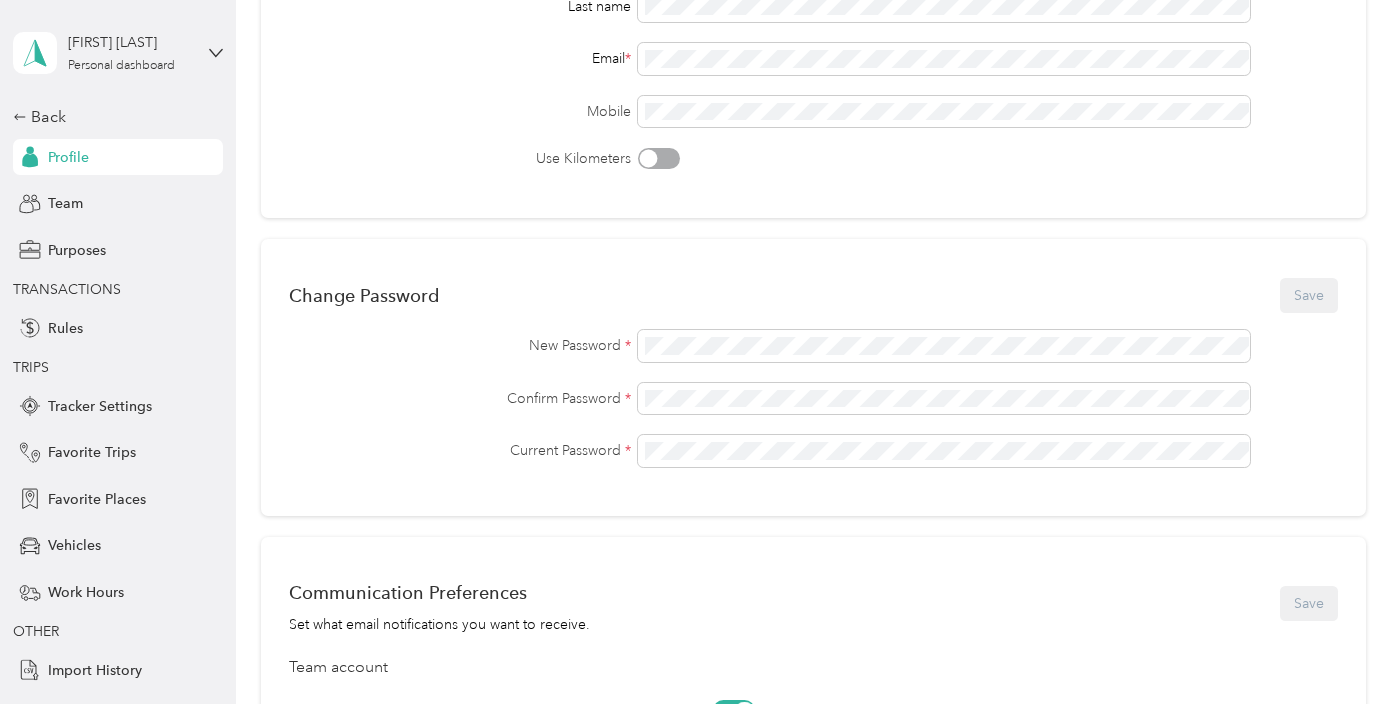 scroll, scrollTop: 294, scrollLeft: 0, axis: vertical 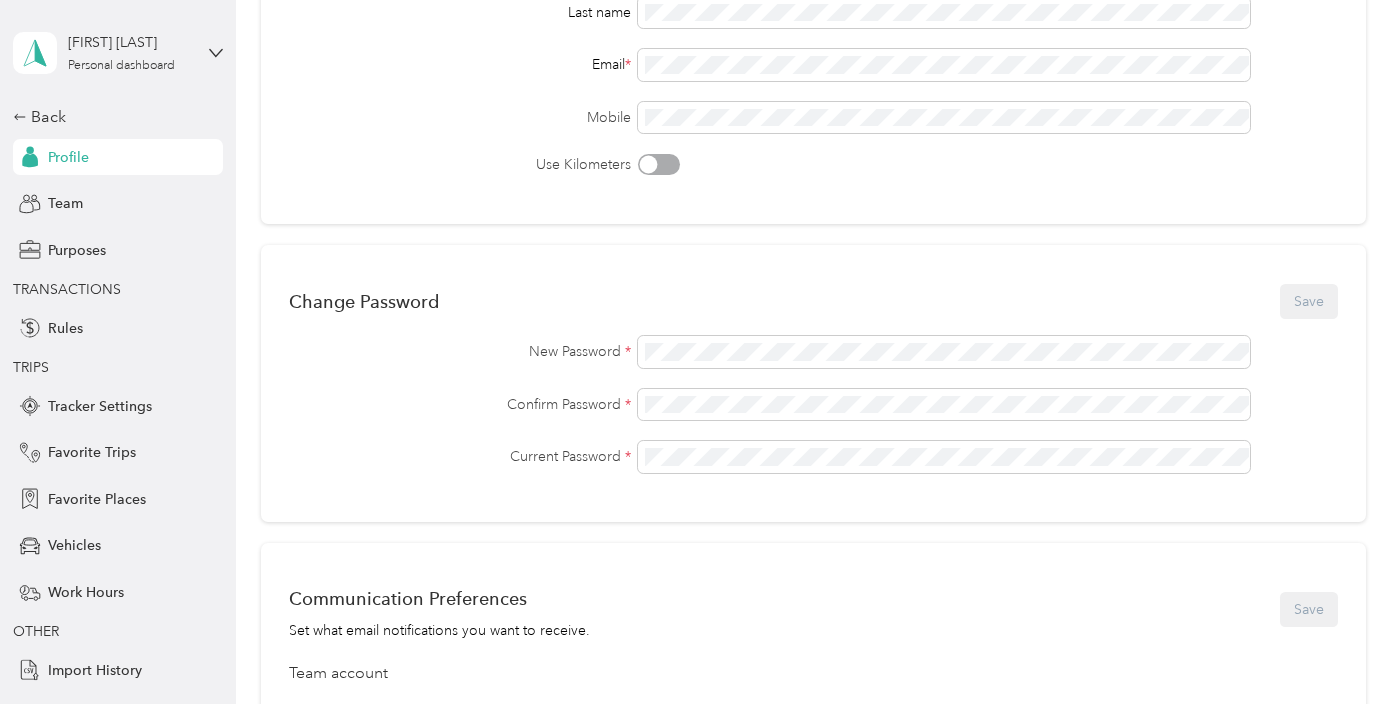 click on "Change Password Save" at bounding box center [813, 301] 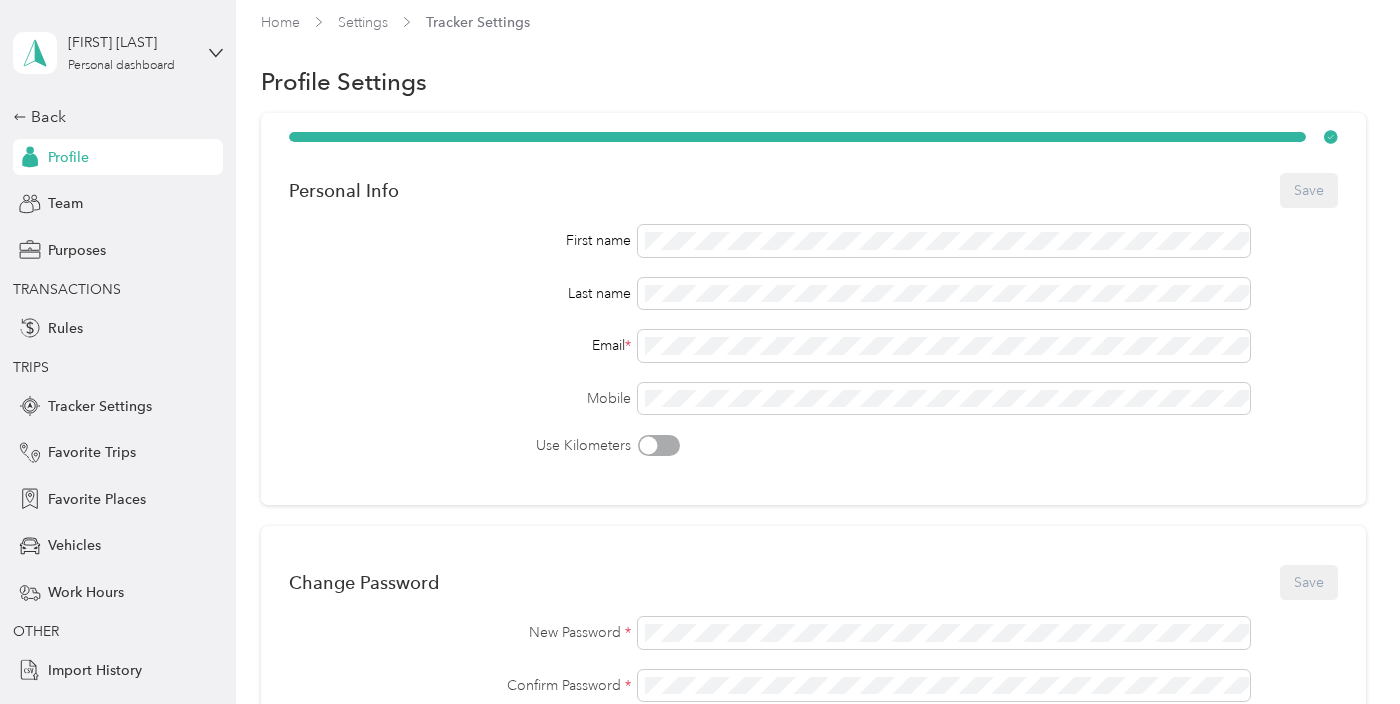 scroll, scrollTop: 0, scrollLeft: 0, axis: both 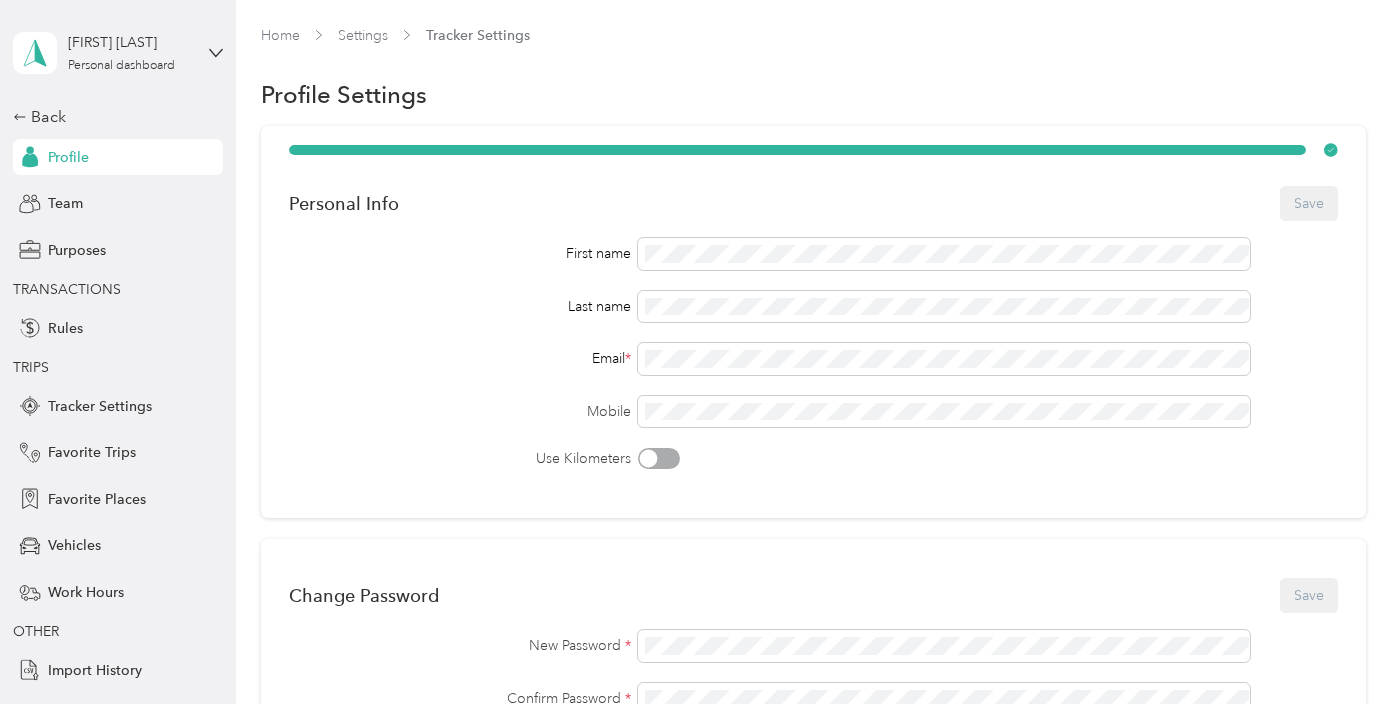 click on "Personal Info Save First name Last name Email * Mobile   Use Kilometers" at bounding box center (813, 322) 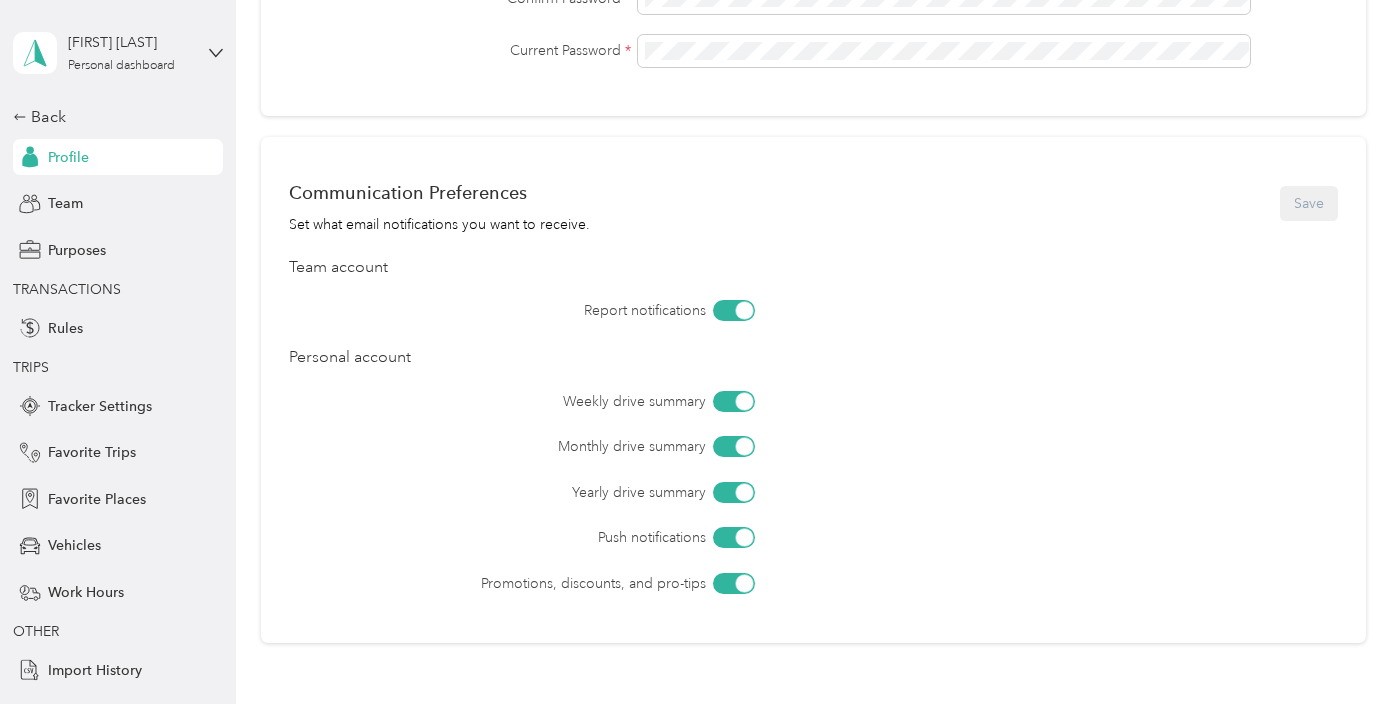 scroll, scrollTop: 742, scrollLeft: 0, axis: vertical 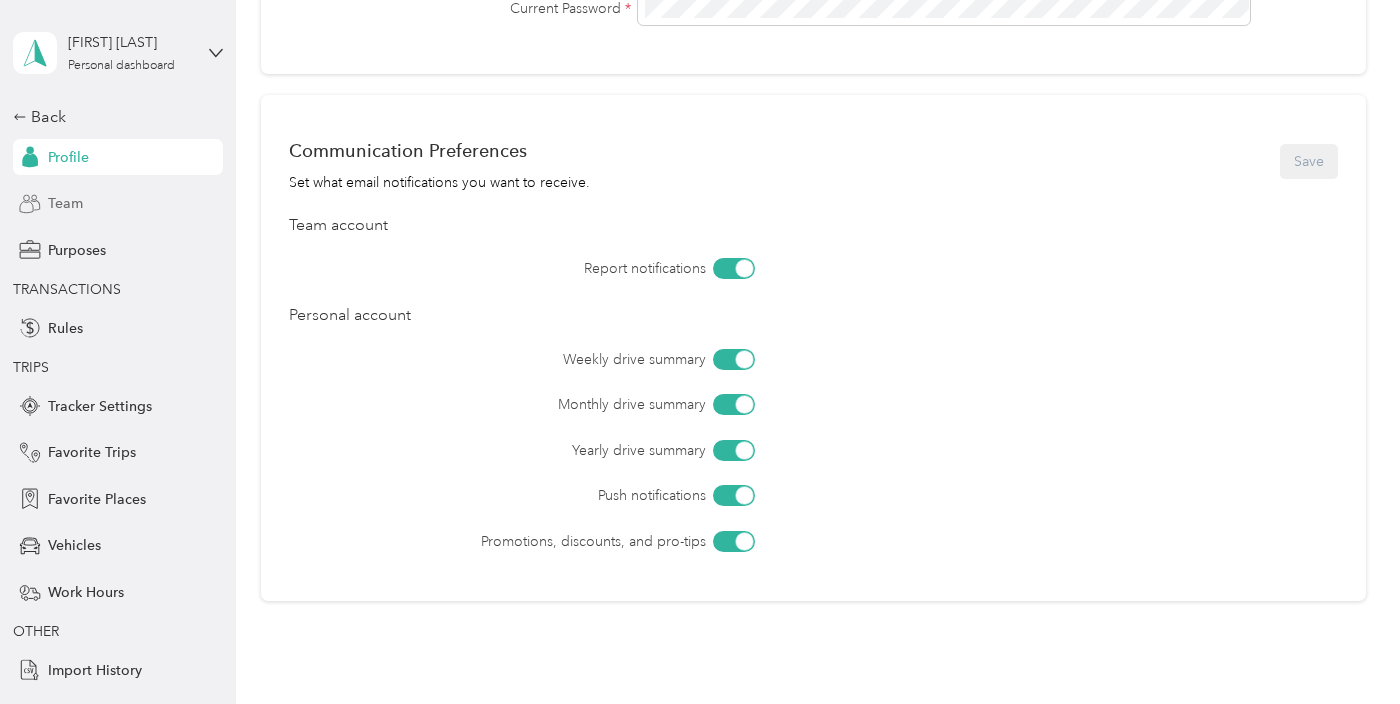 click on "Team" at bounding box center [118, 204] 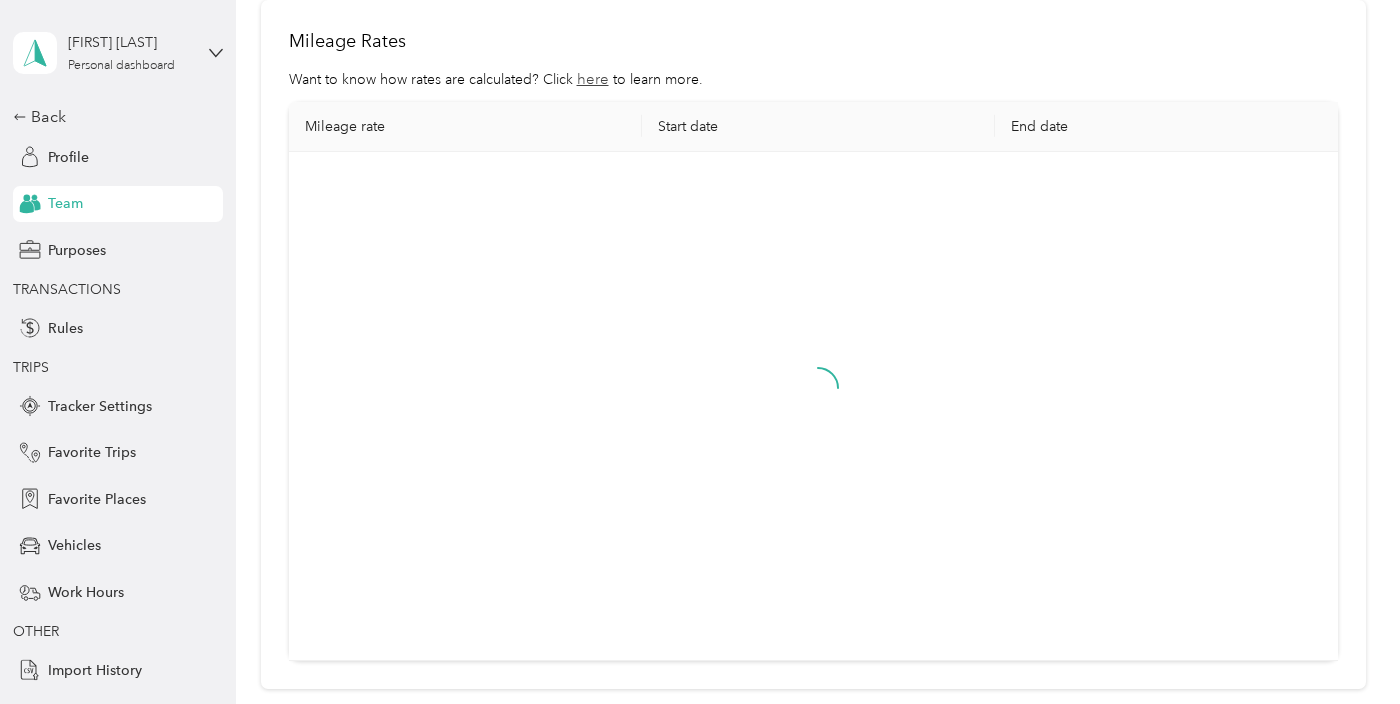 scroll, scrollTop: 0, scrollLeft: 0, axis: both 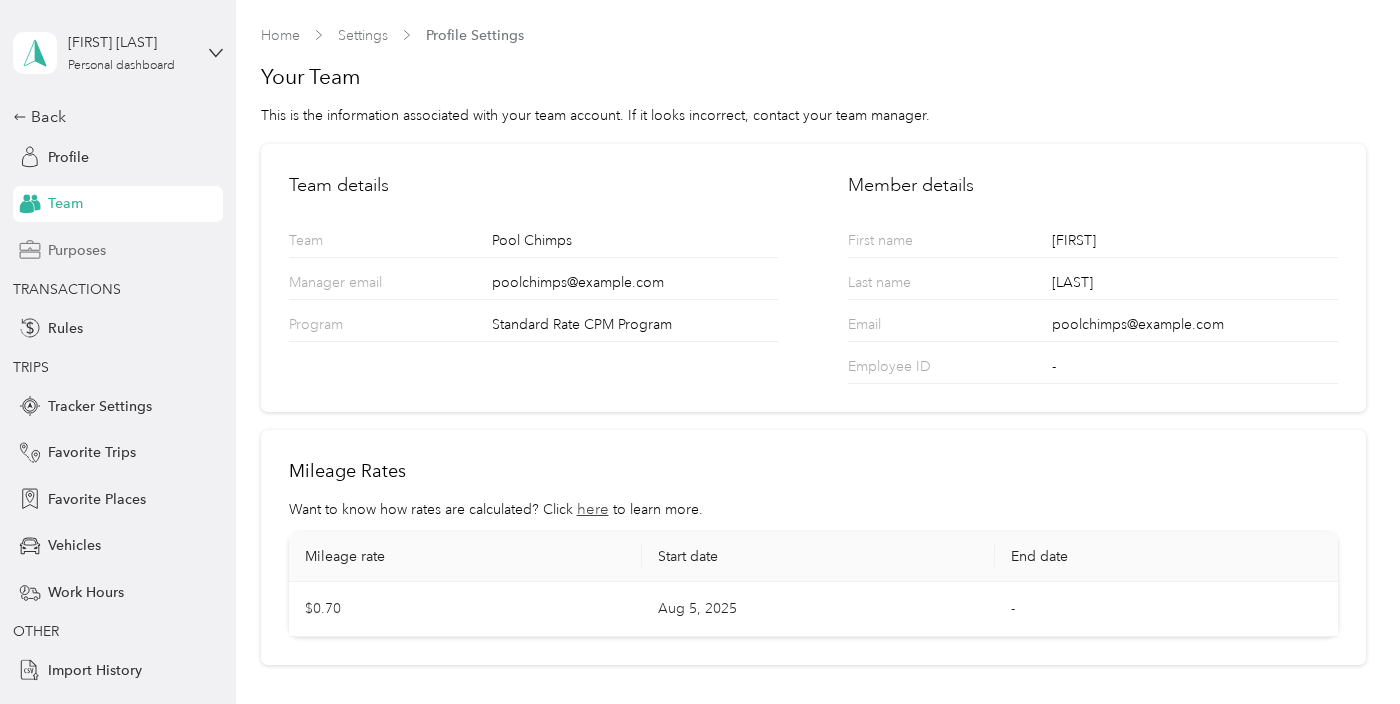 click on "Purposes" at bounding box center [77, 250] 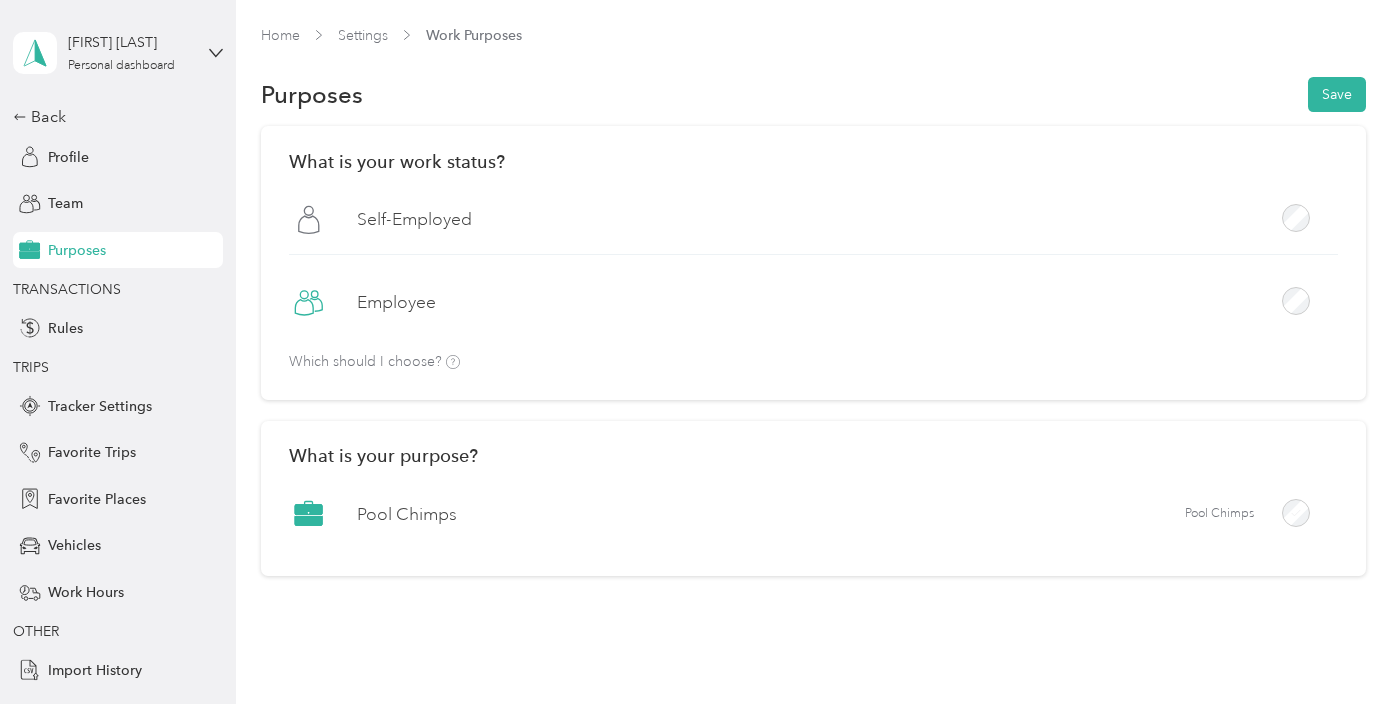 scroll, scrollTop: 0, scrollLeft: 0, axis: both 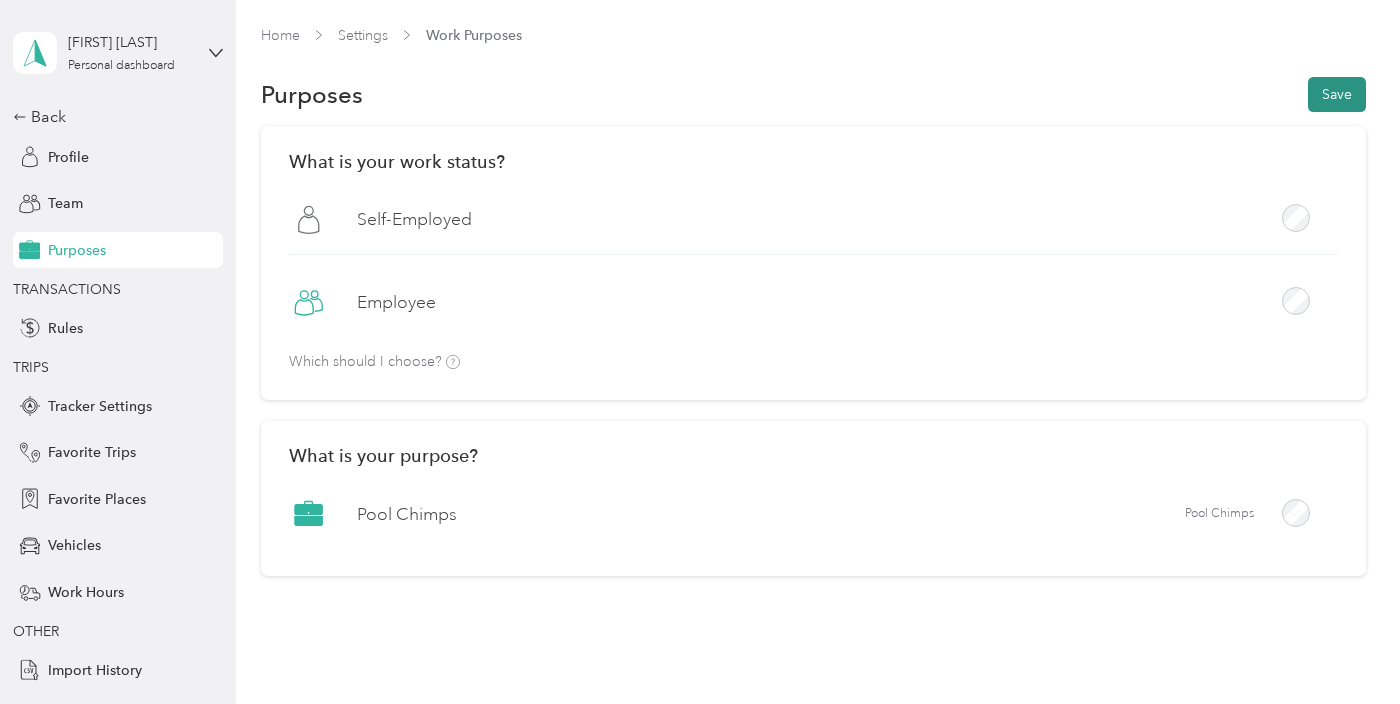click on "Save" at bounding box center (1337, 94) 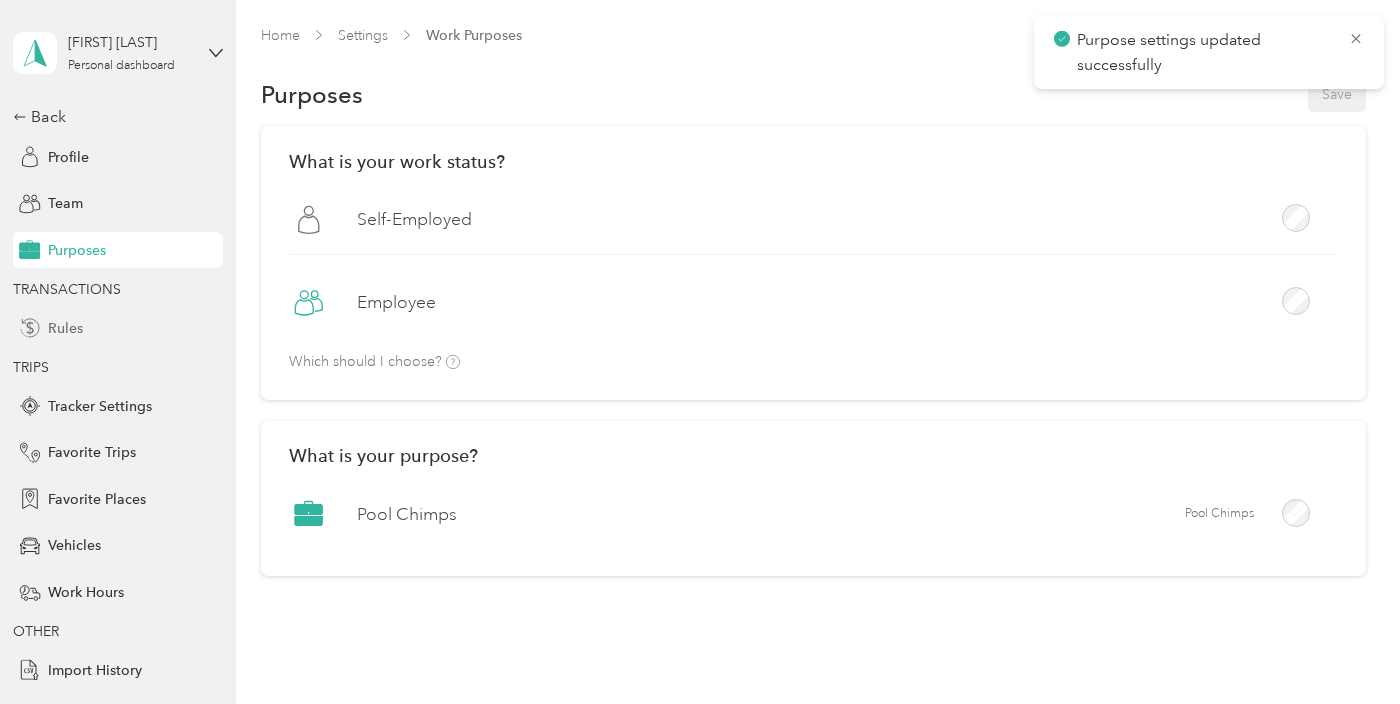 click on "Rules" at bounding box center [118, 328] 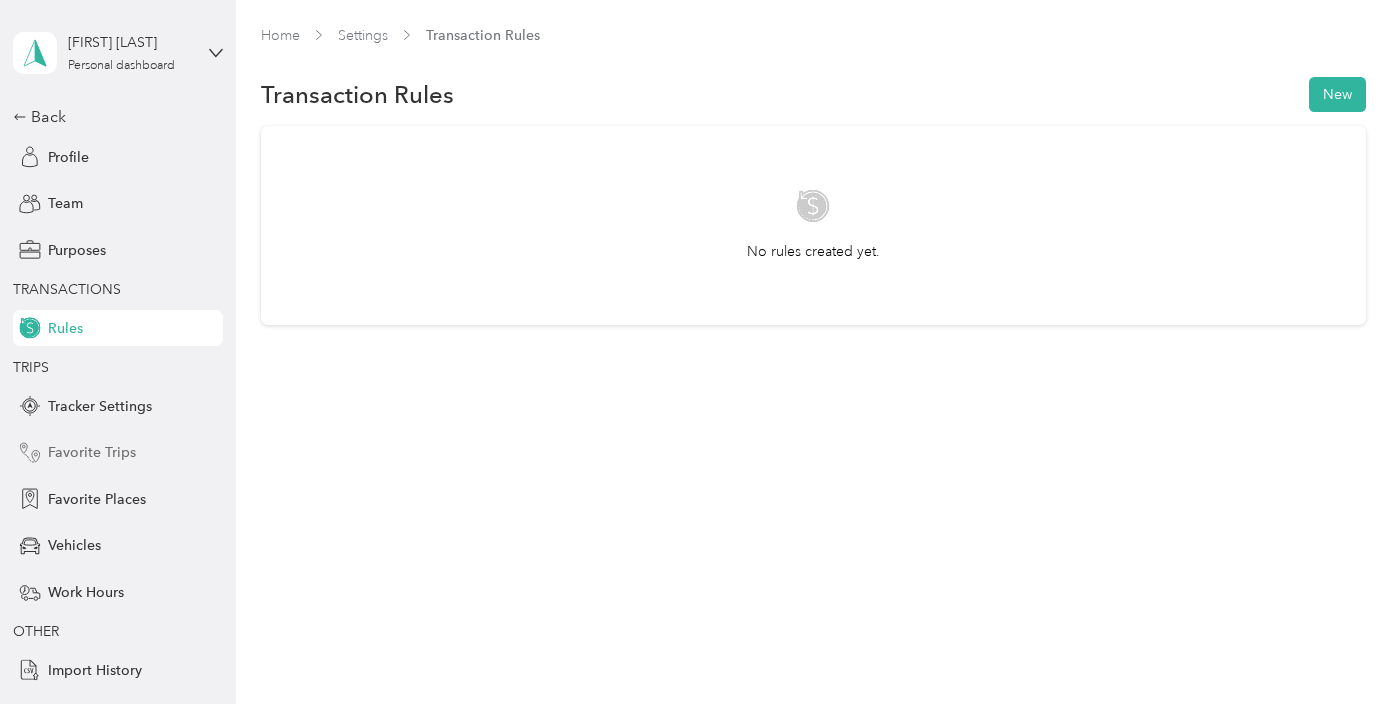 scroll, scrollTop: 124, scrollLeft: 0, axis: vertical 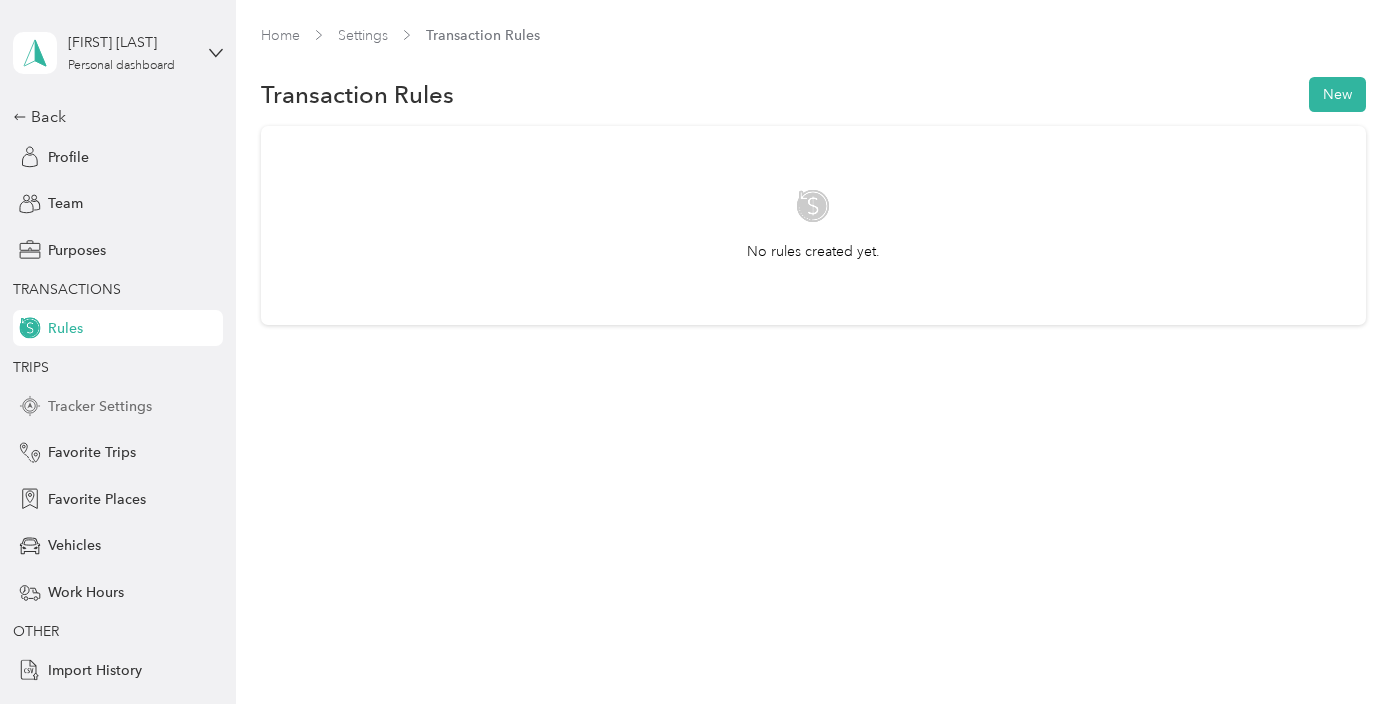click on "Tracker Settings" at bounding box center (118, 406) 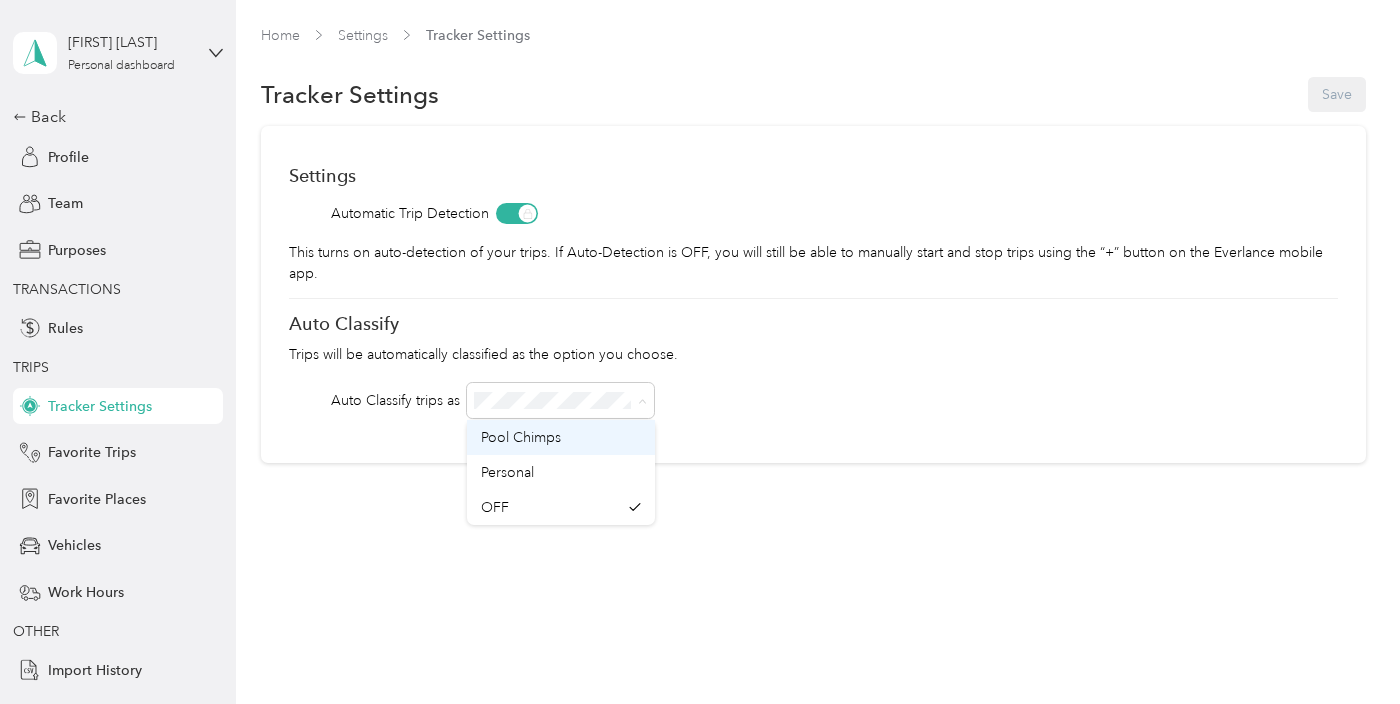 click on "Pool Chimps" at bounding box center [521, 437] 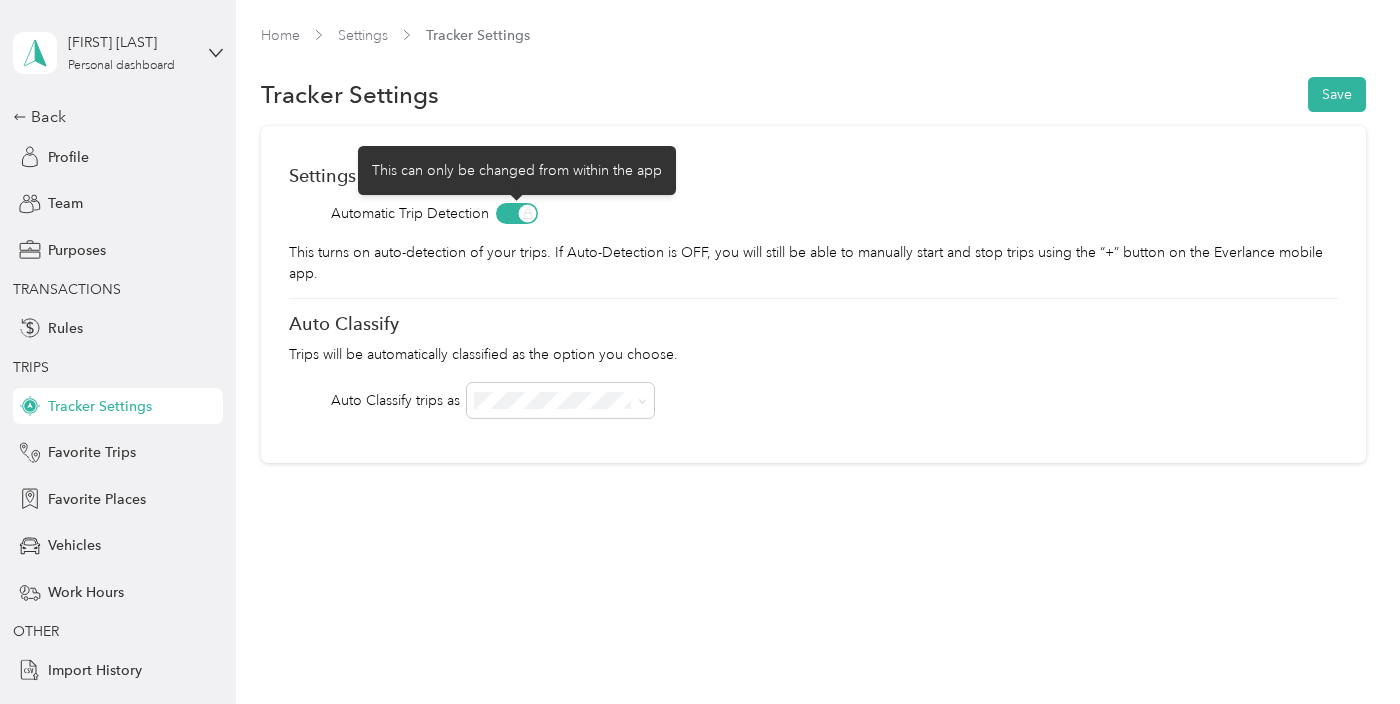 click at bounding box center (517, 213) 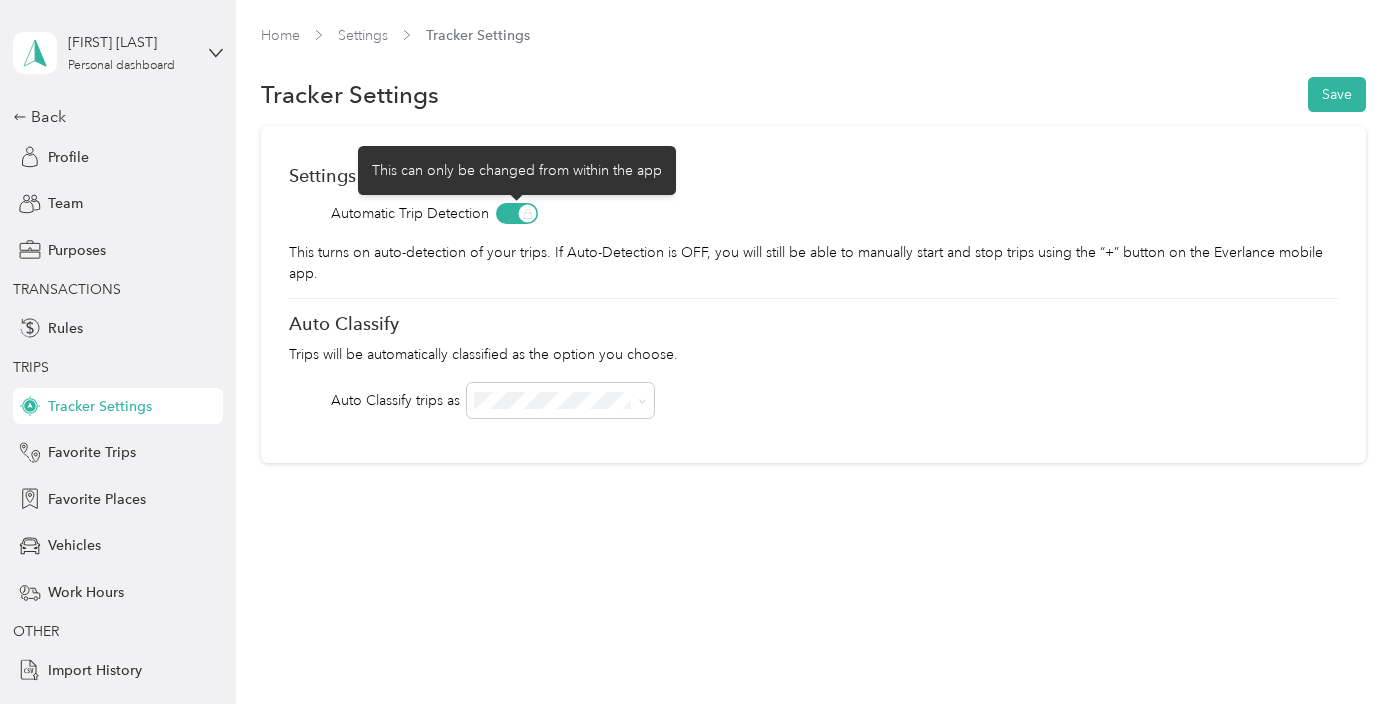 click at bounding box center [517, 213] 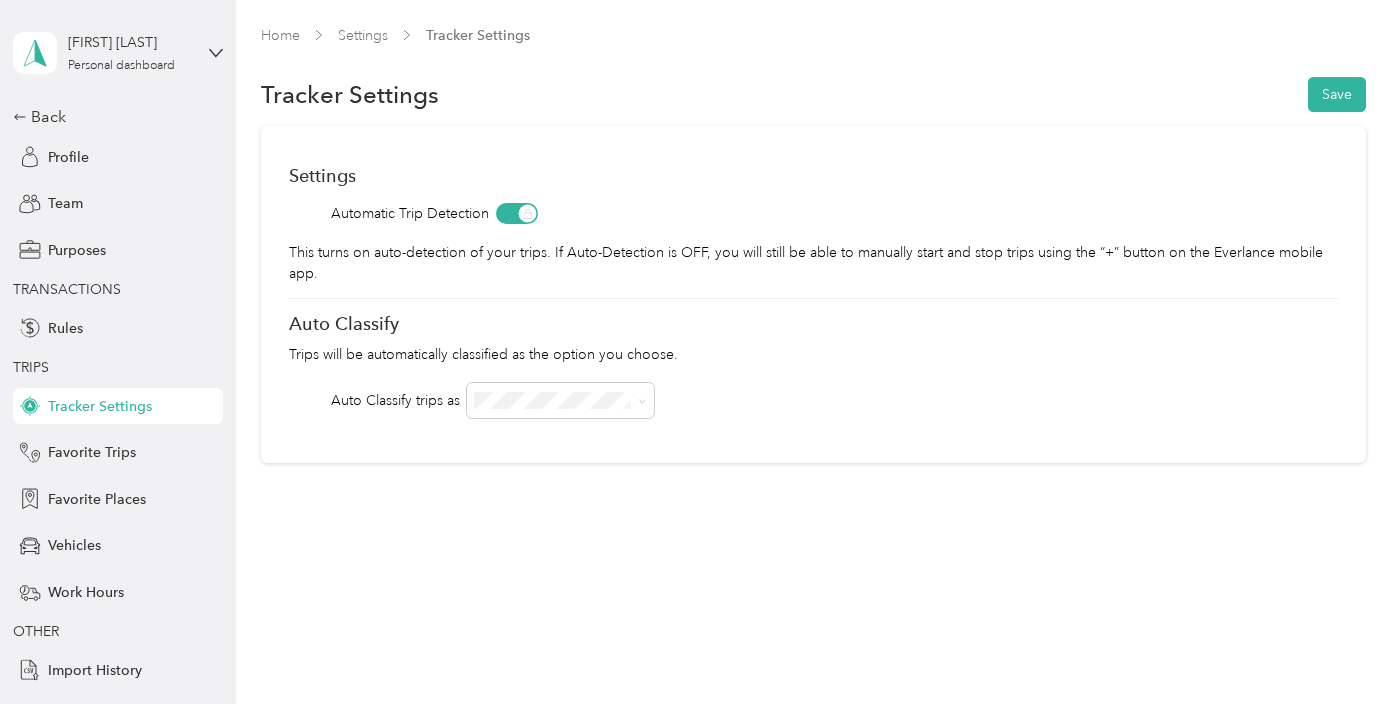 scroll, scrollTop: 0, scrollLeft: 0, axis: both 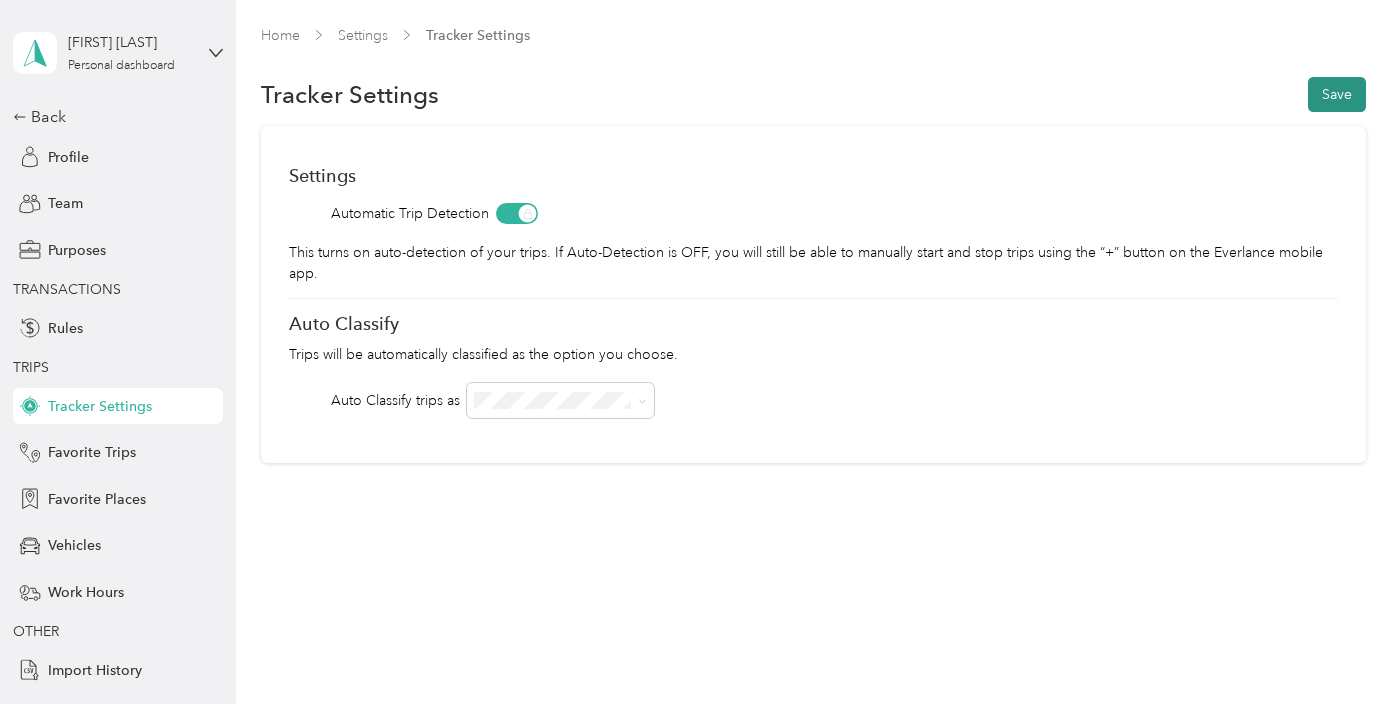 click on "Save" at bounding box center [1337, 94] 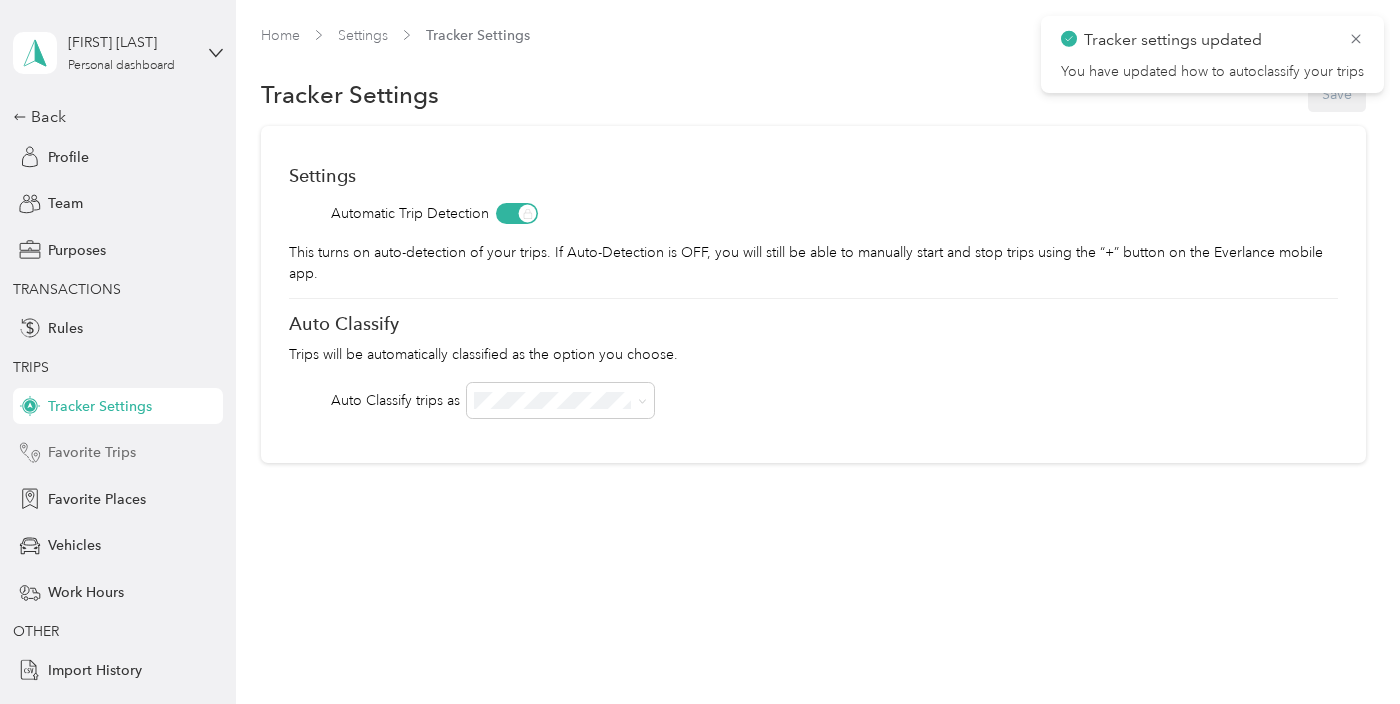 click on "Favorite Trips" at bounding box center [118, 453] 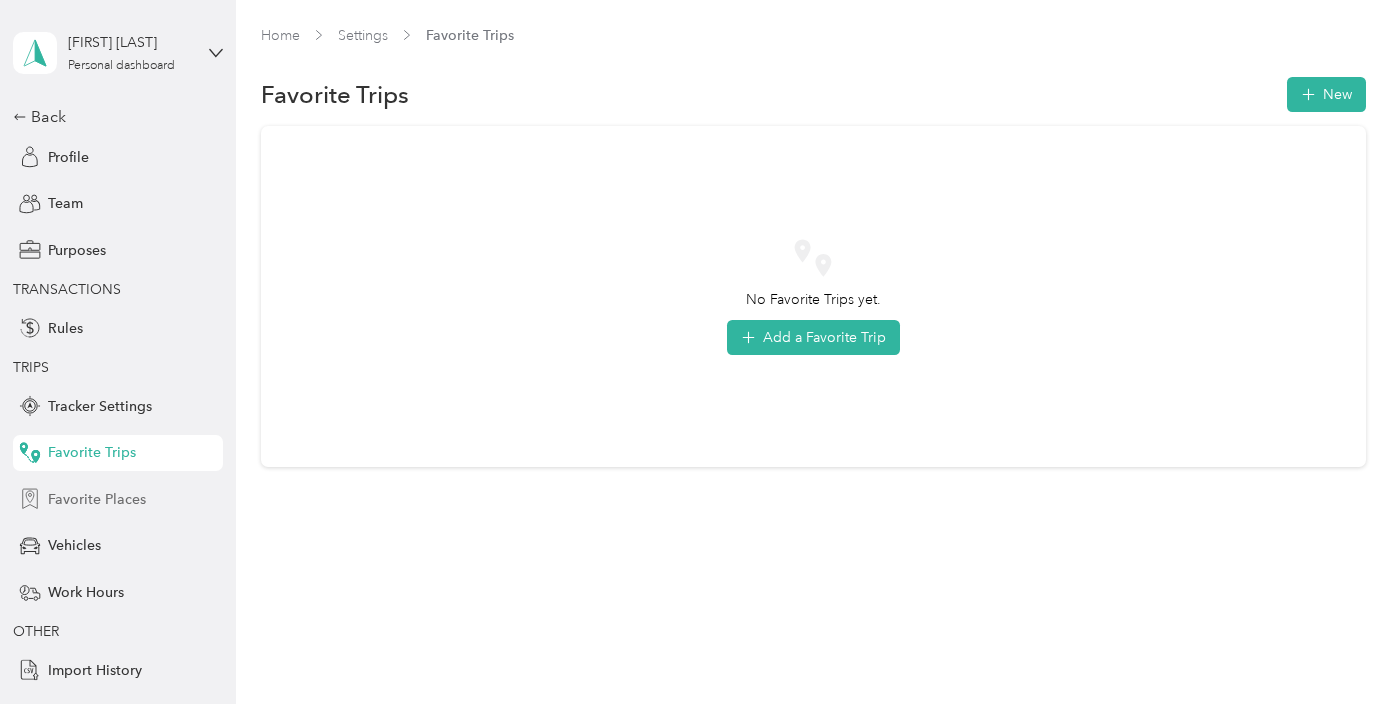 scroll, scrollTop: 124, scrollLeft: 0, axis: vertical 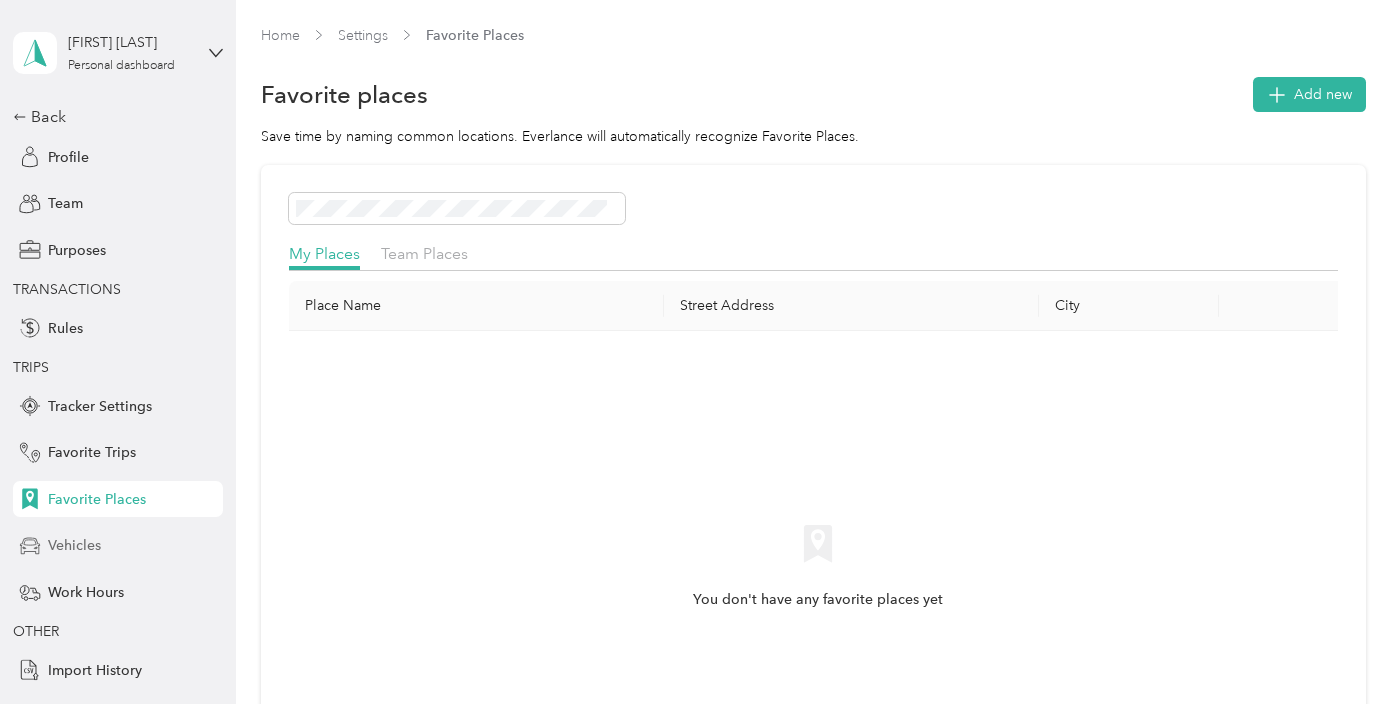click on "Vehicles" at bounding box center [74, 545] 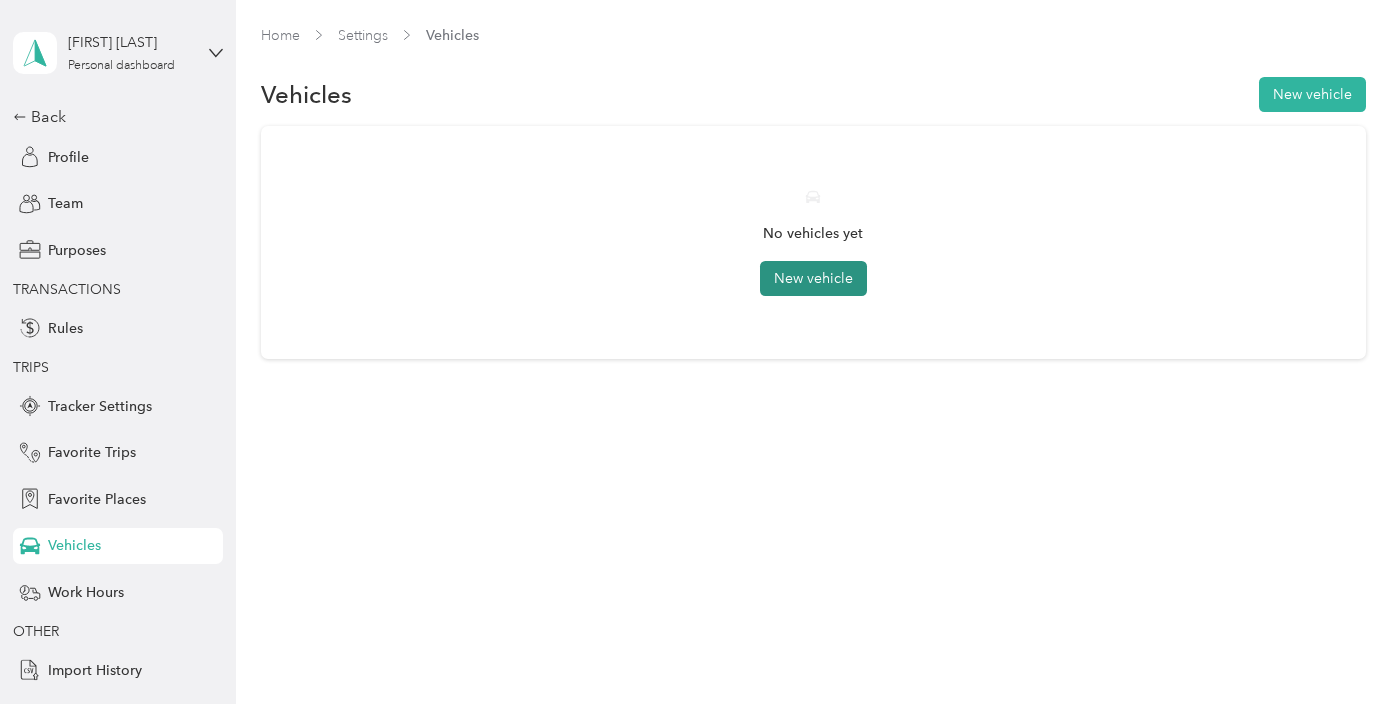 click on "New vehicle" at bounding box center (813, 278) 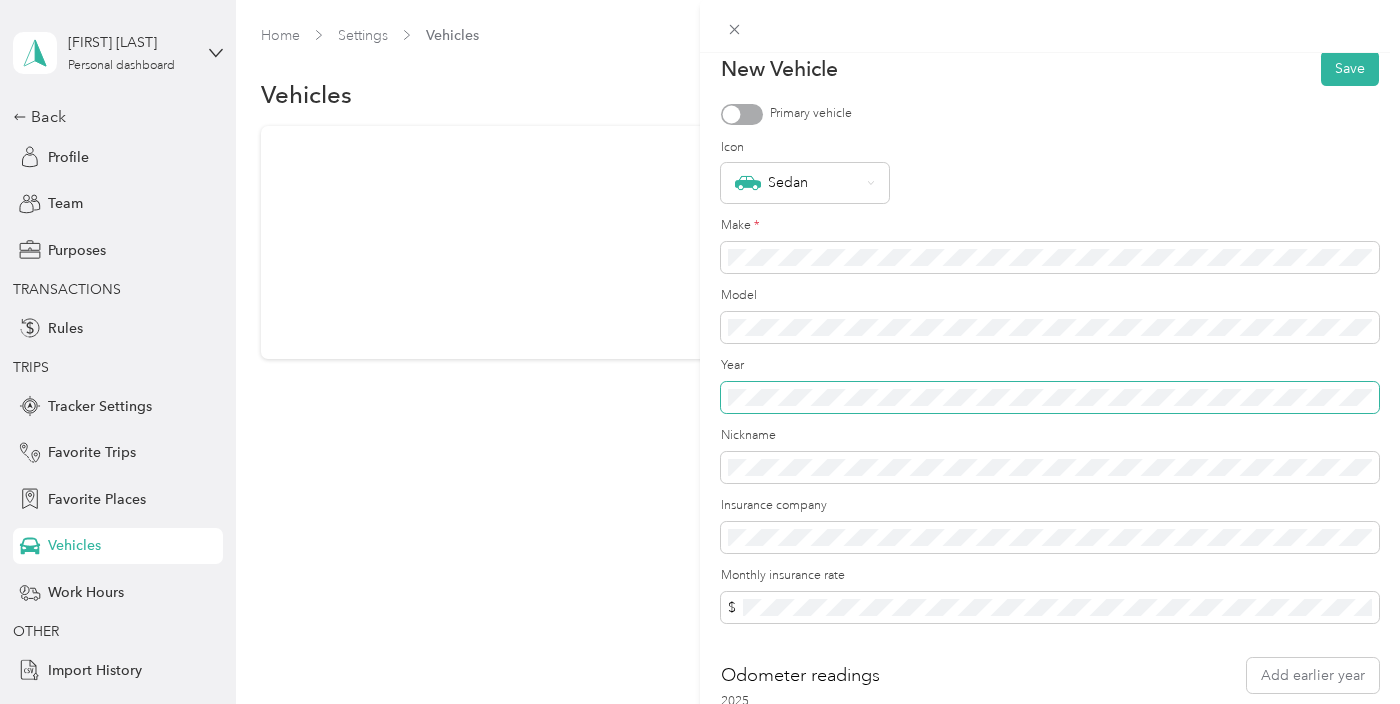 scroll, scrollTop: 24, scrollLeft: 0, axis: vertical 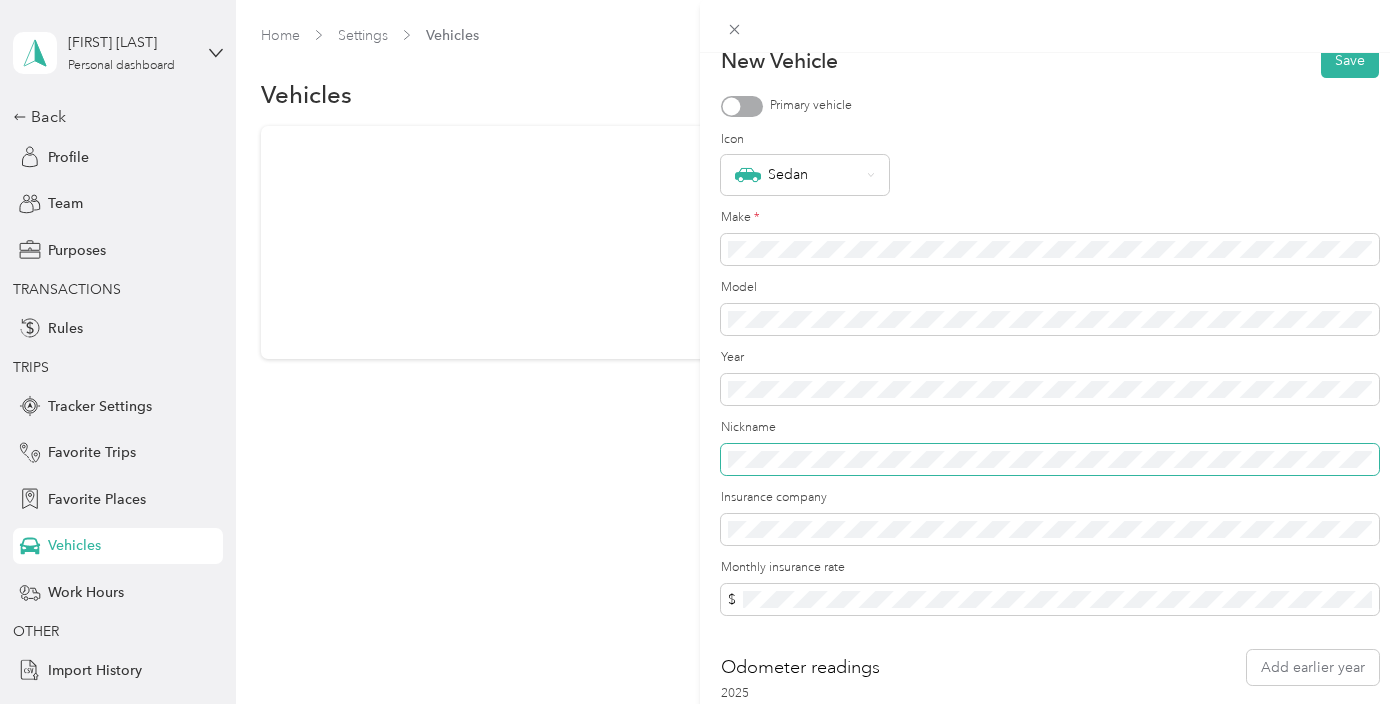 click at bounding box center (1050, 460) 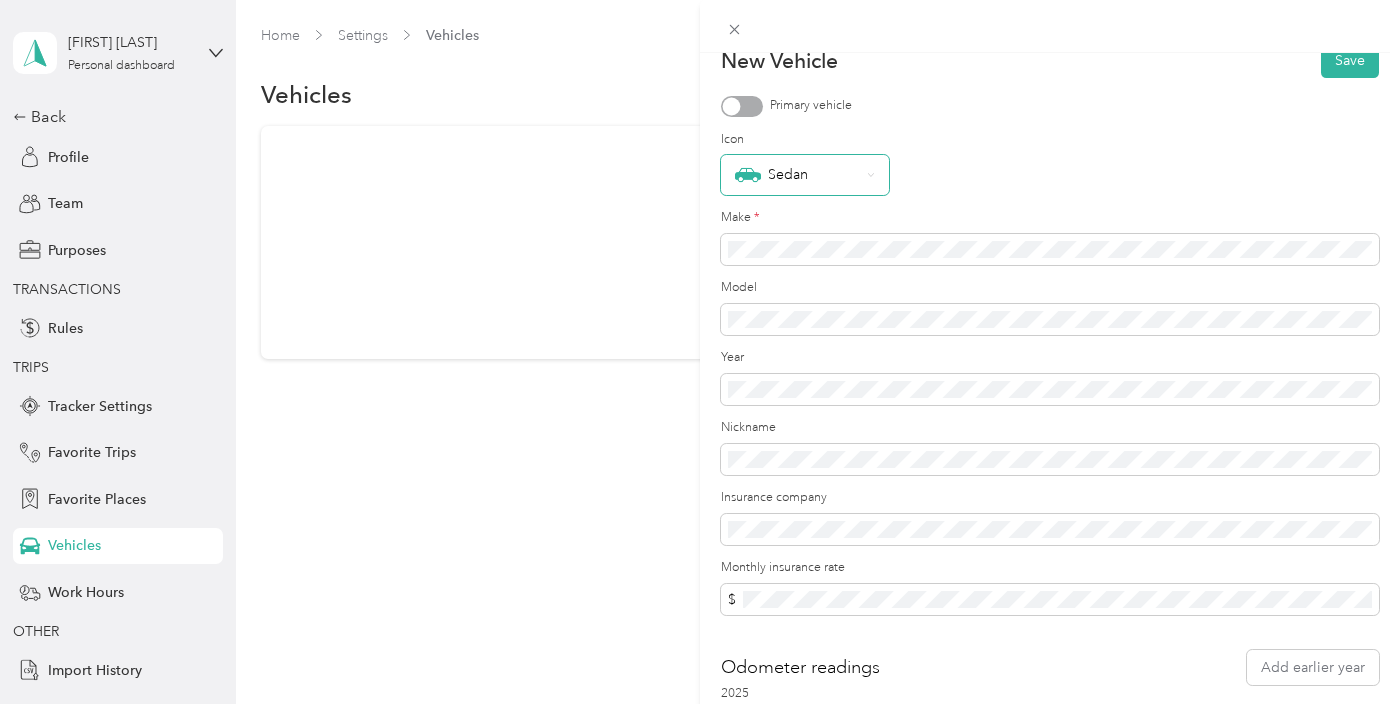 click on "Sedan" at bounding box center [797, 175] 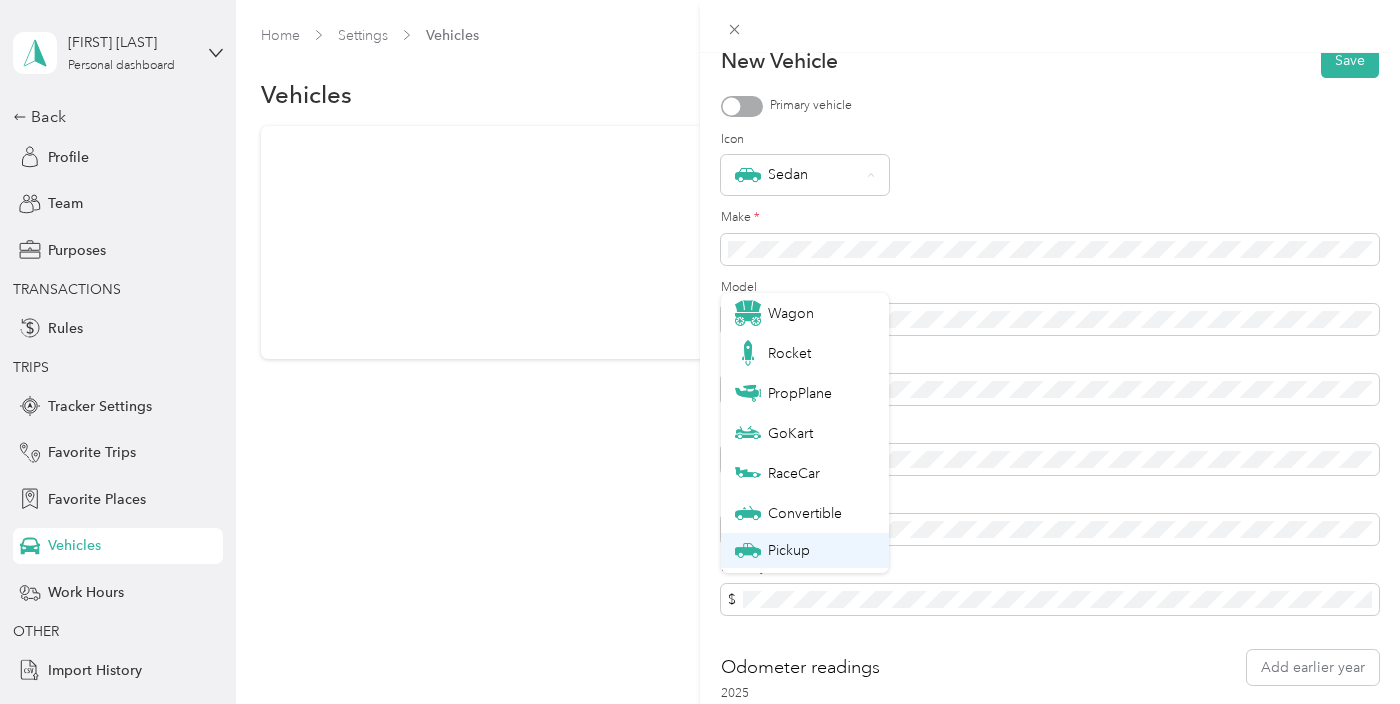 click on "Pickup" at bounding box center [805, 550] 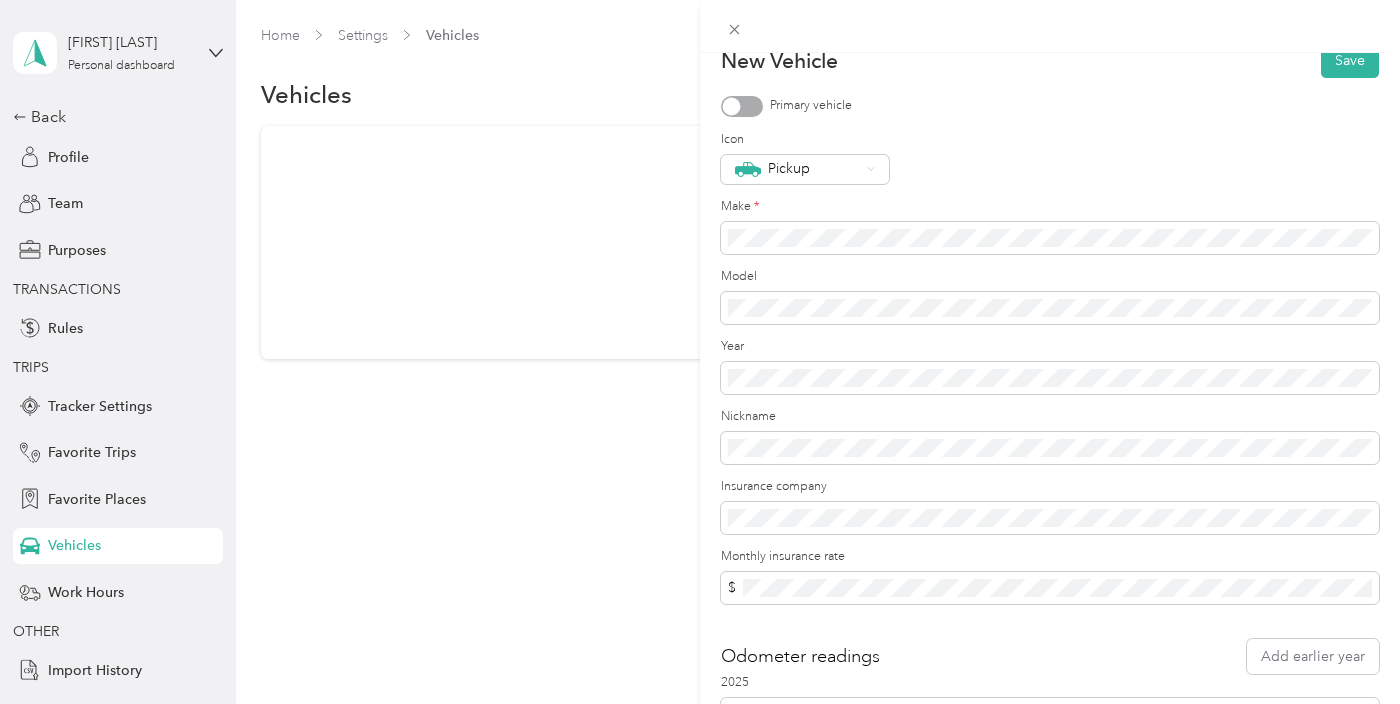 scroll, scrollTop: 13, scrollLeft: 0, axis: vertical 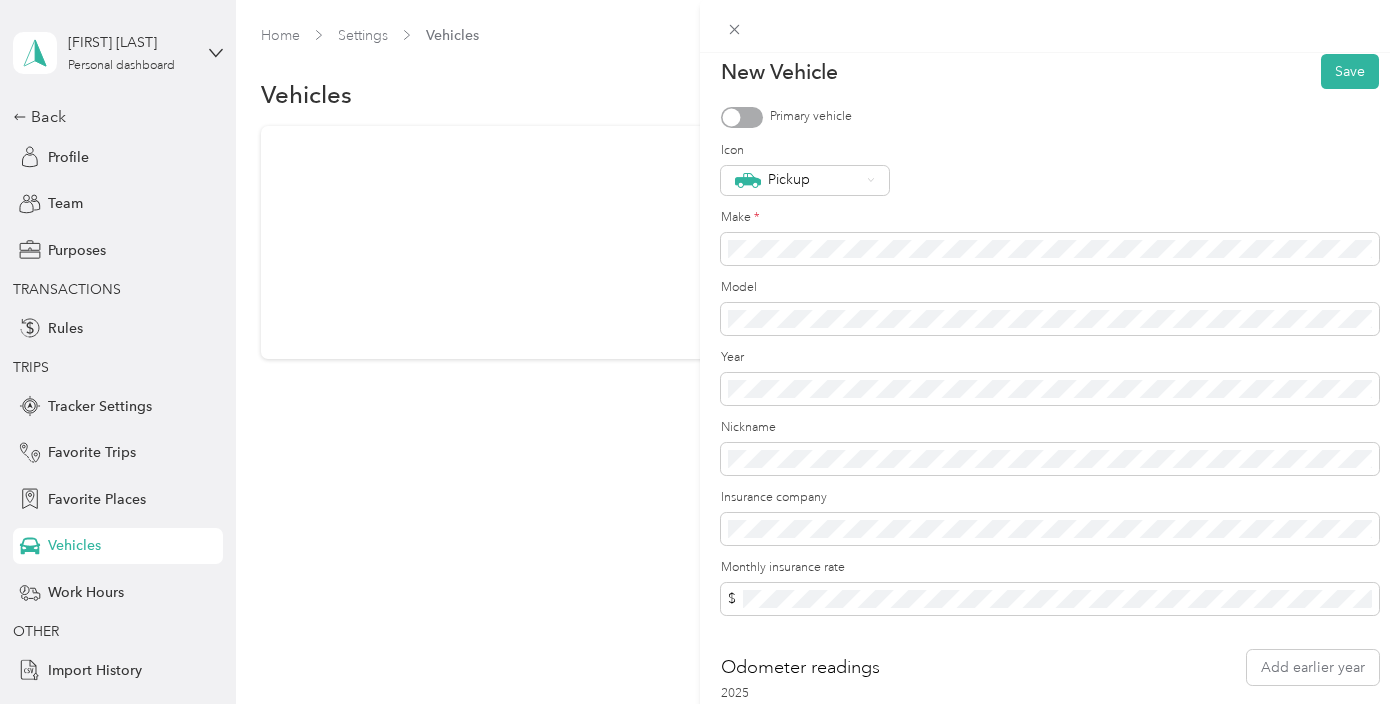 click at bounding box center [742, 117] 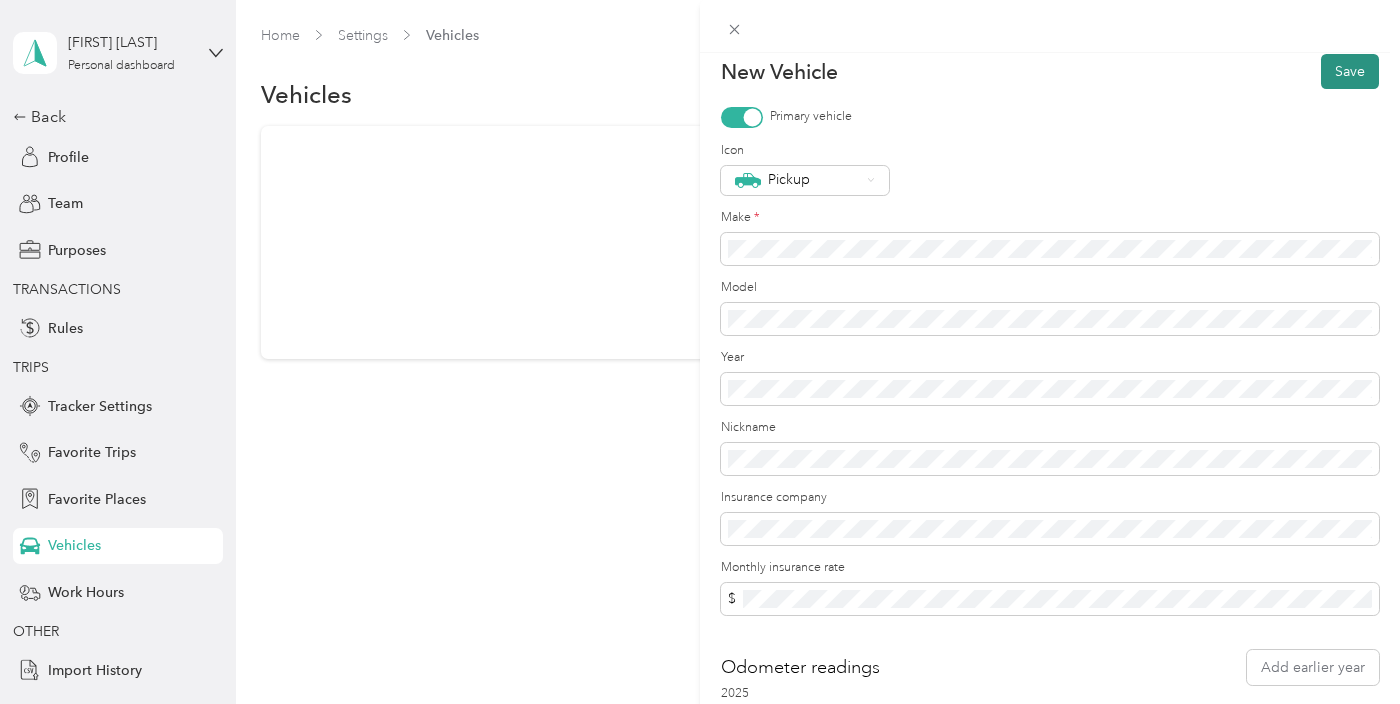 click on "Save" at bounding box center (1350, 71) 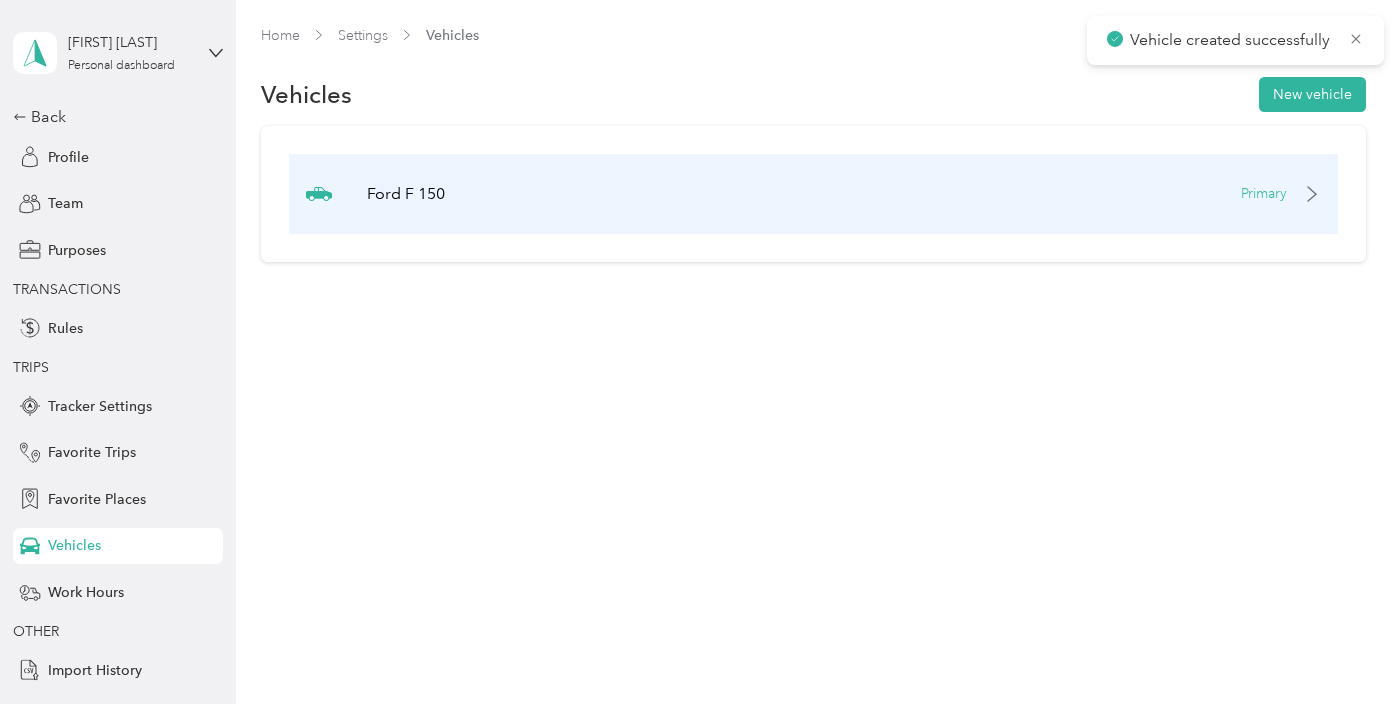 click on "Primary" at bounding box center (1264, 193) 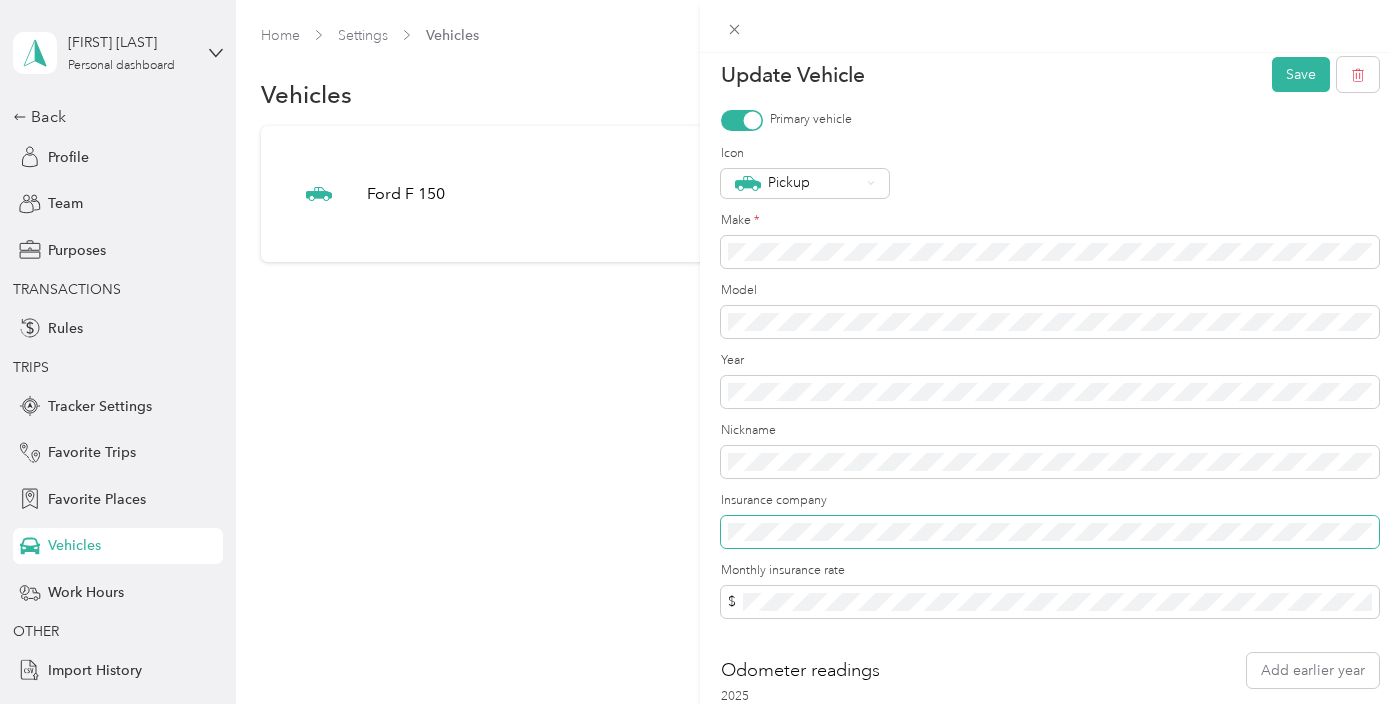 scroll, scrollTop: 13, scrollLeft: 0, axis: vertical 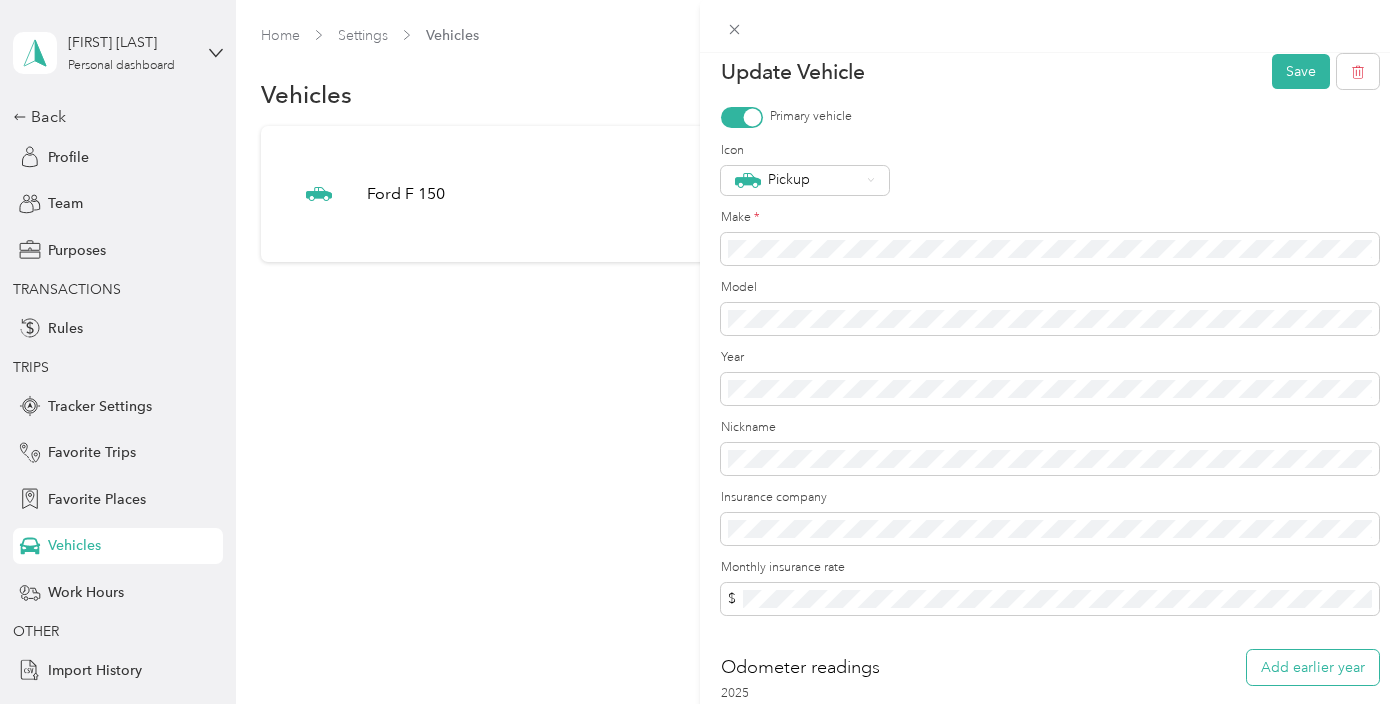 click on "Add earlier year" at bounding box center (1313, 667) 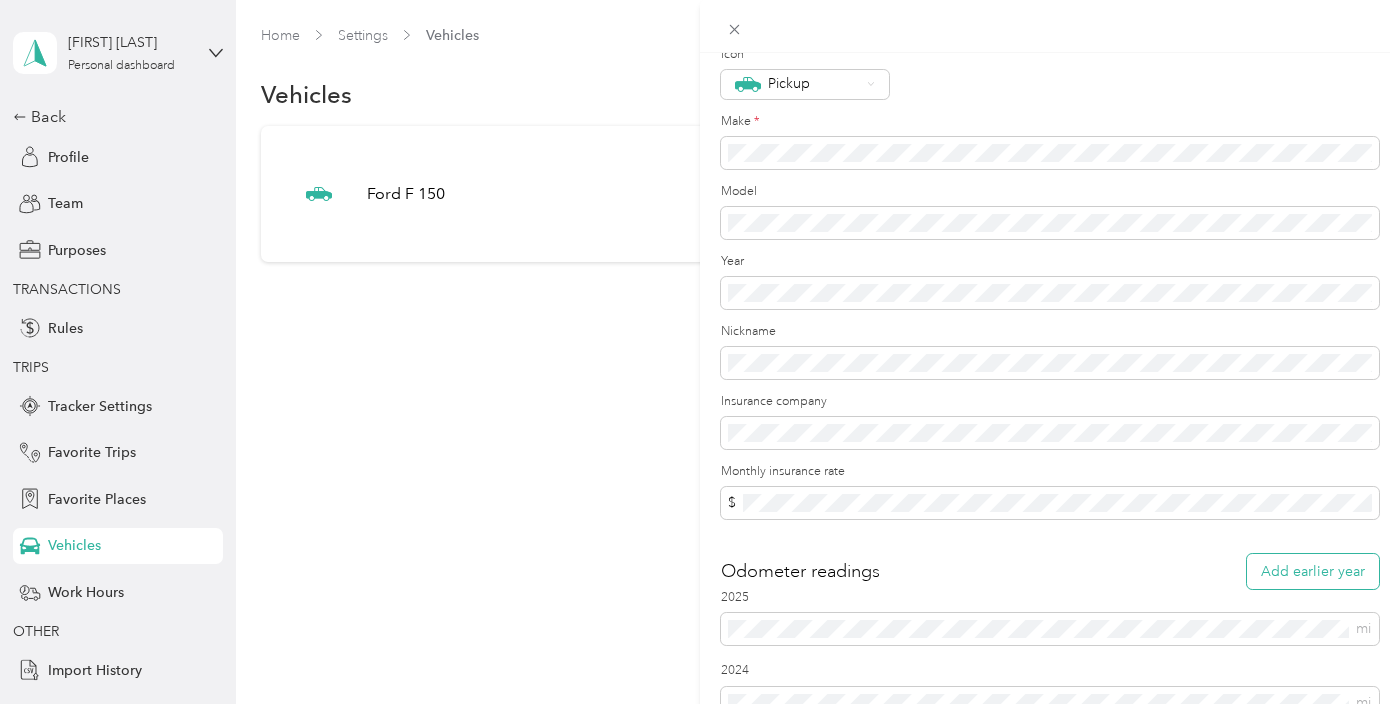 scroll, scrollTop: 160, scrollLeft: 0, axis: vertical 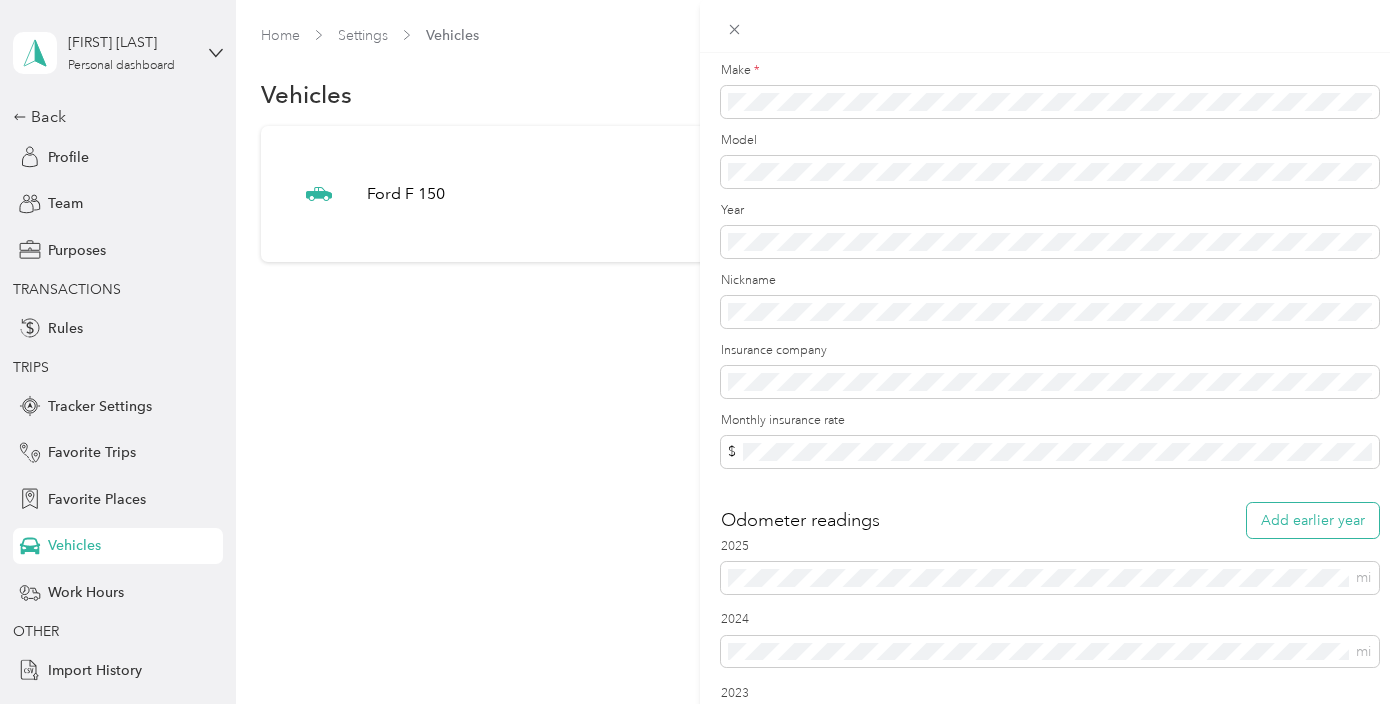 click on "Add earlier year" at bounding box center (1313, 520) 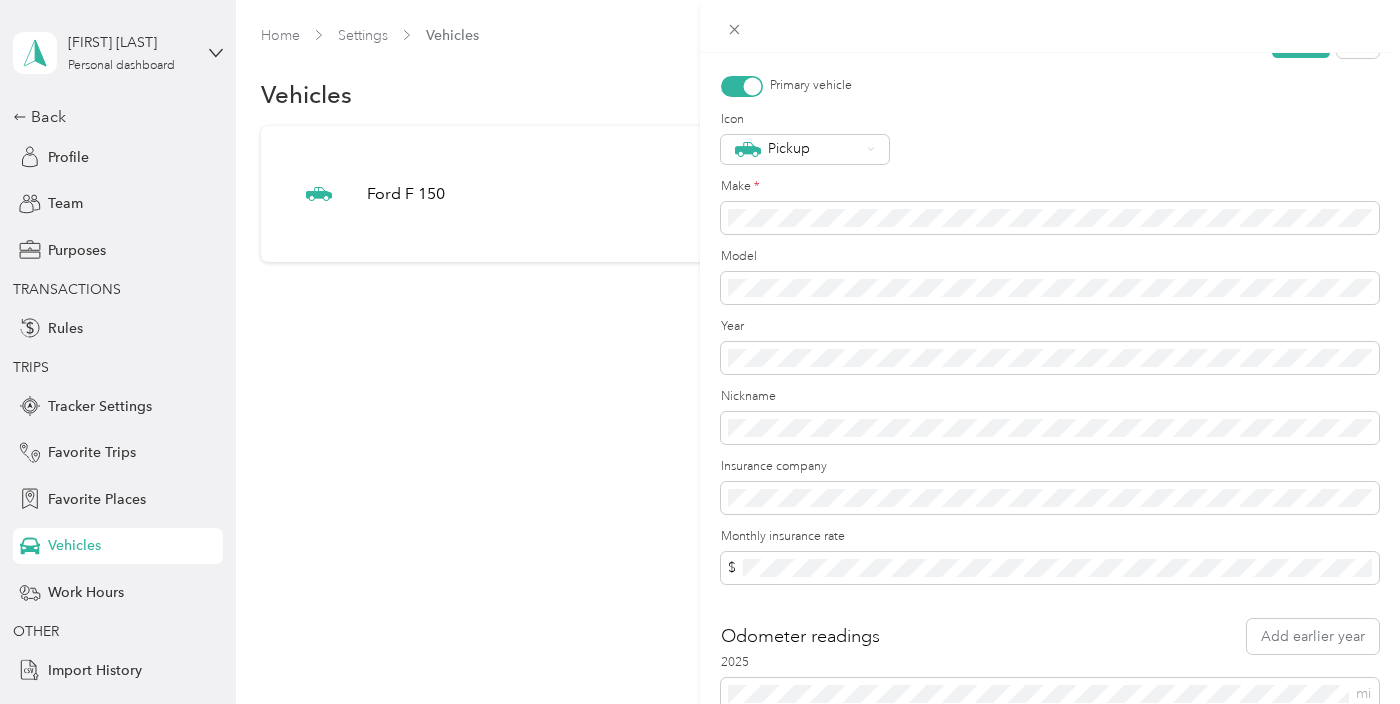 scroll, scrollTop: 0, scrollLeft: 0, axis: both 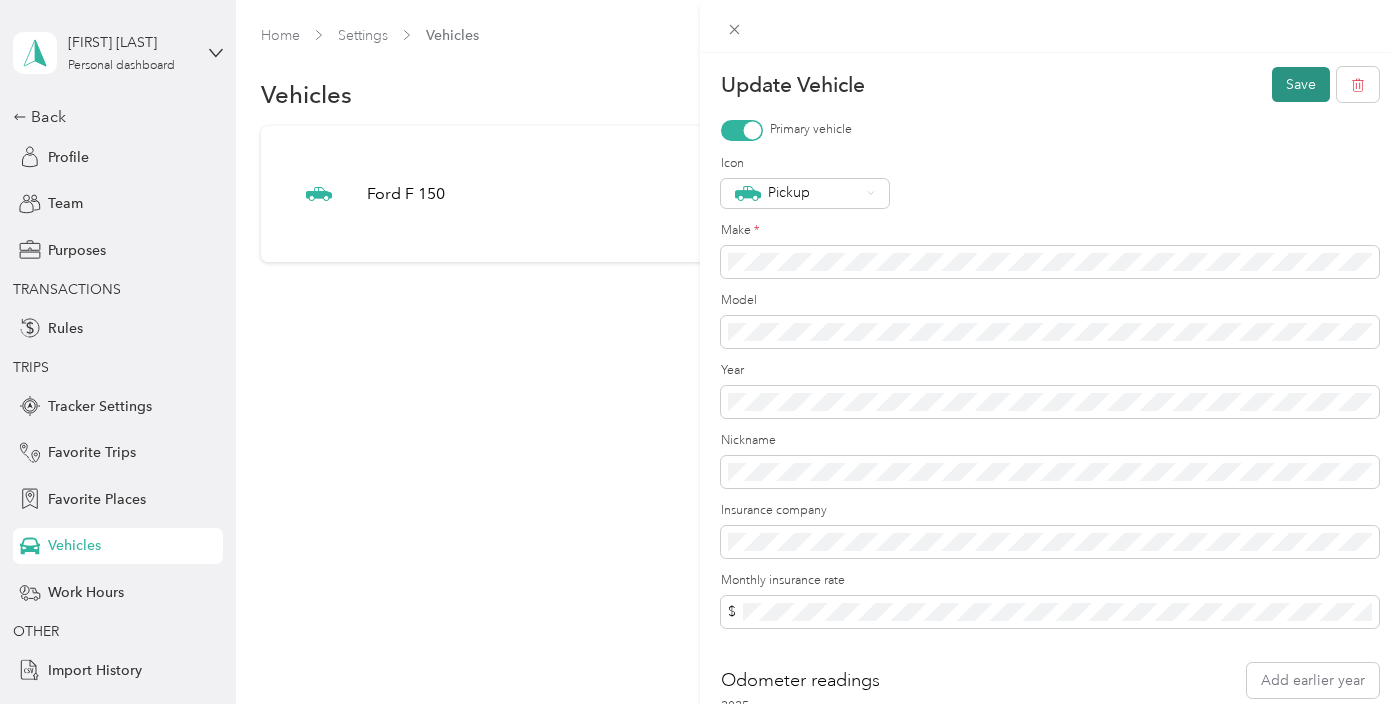 click on "Save" at bounding box center (1301, 84) 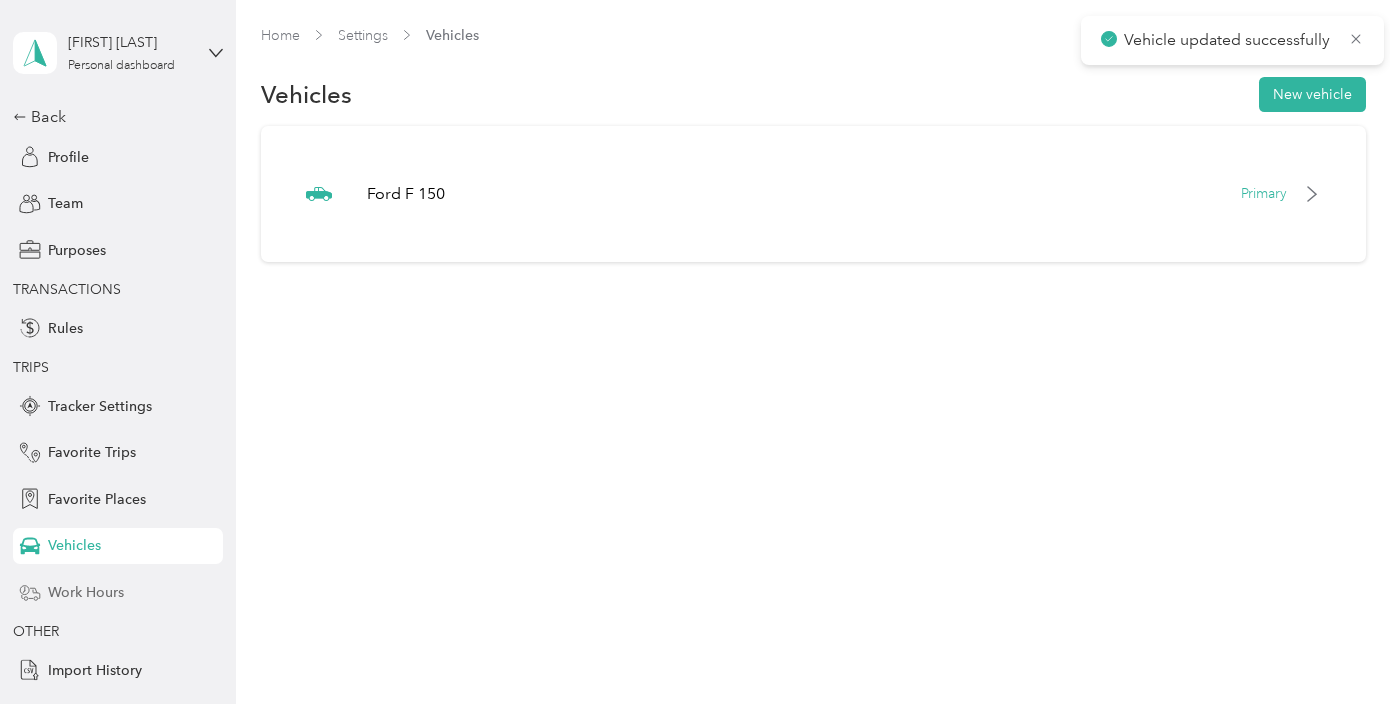 click on "Work Hours" at bounding box center (118, 592) 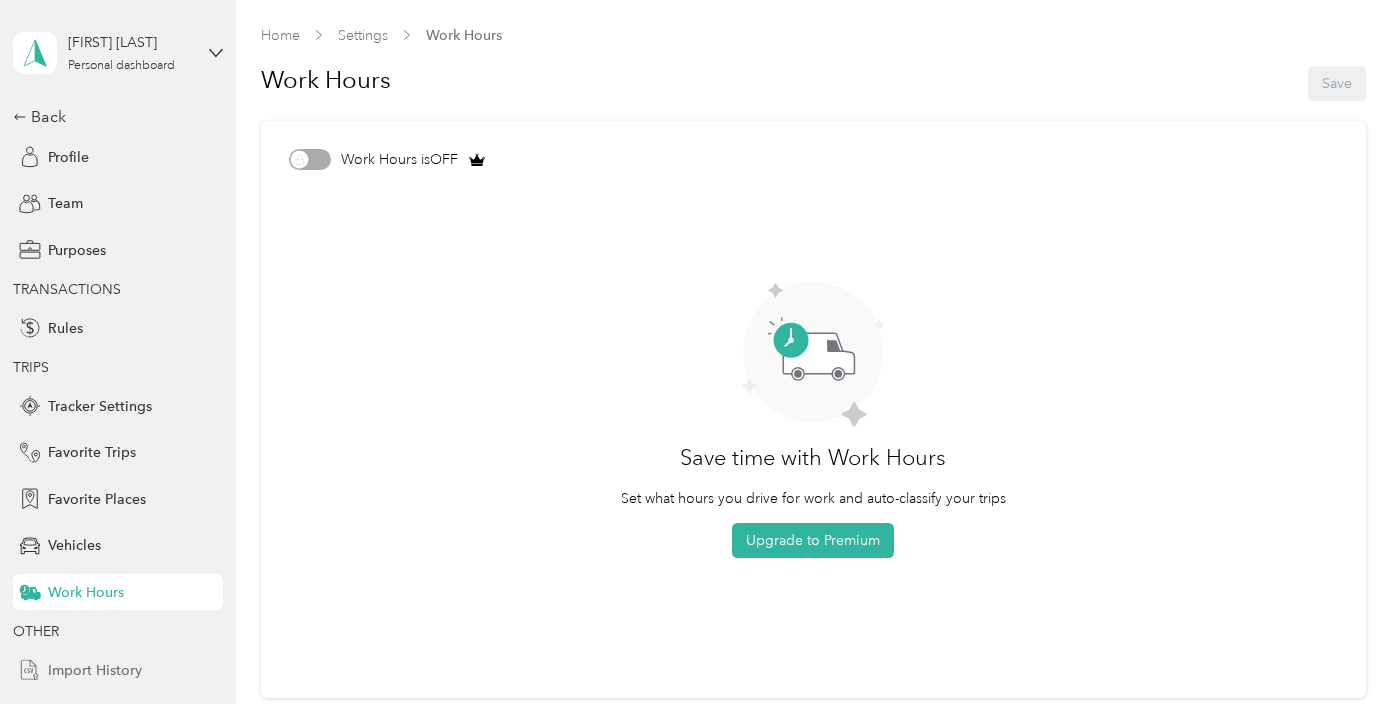 click on "Import History" at bounding box center (95, 670) 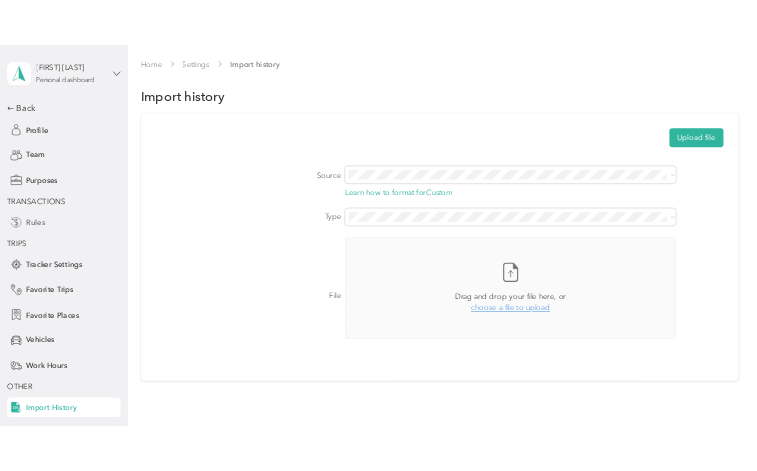 scroll, scrollTop: 0, scrollLeft: 0, axis: both 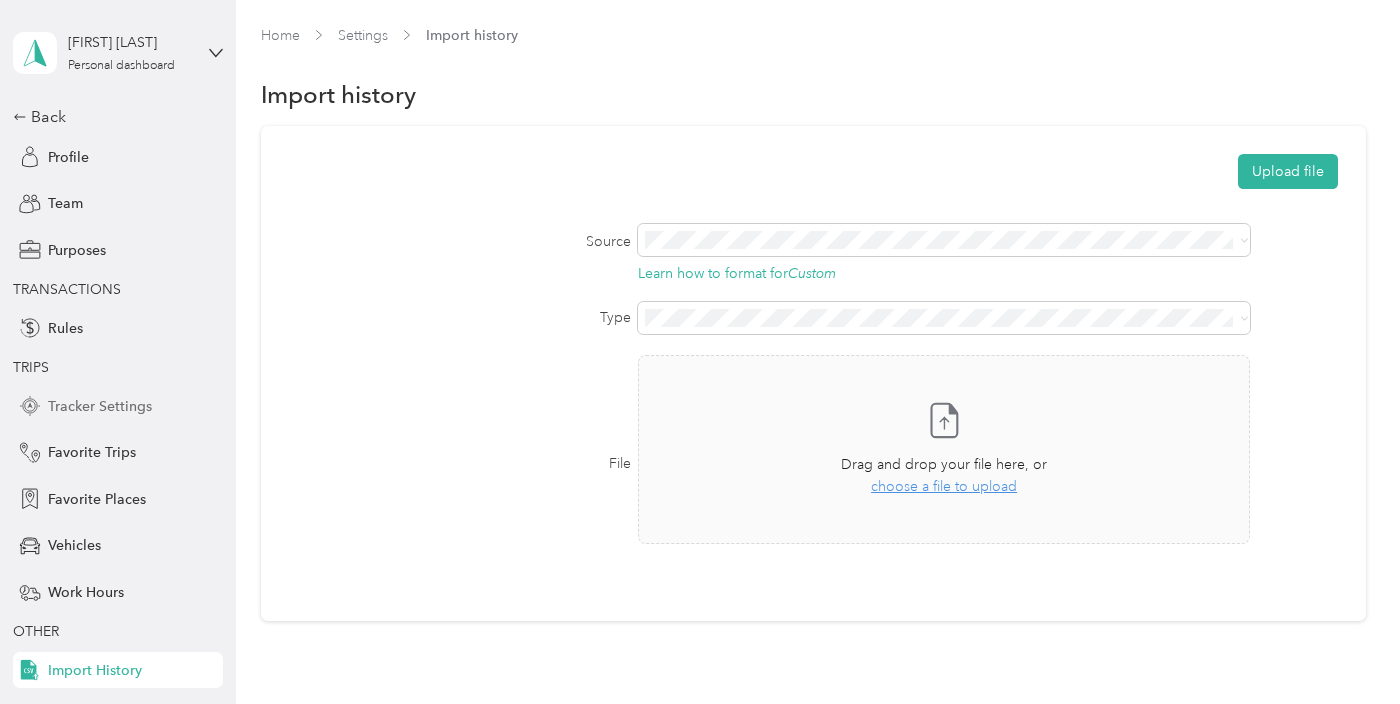 click on "Tracker Settings" at bounding box center (100, 406) 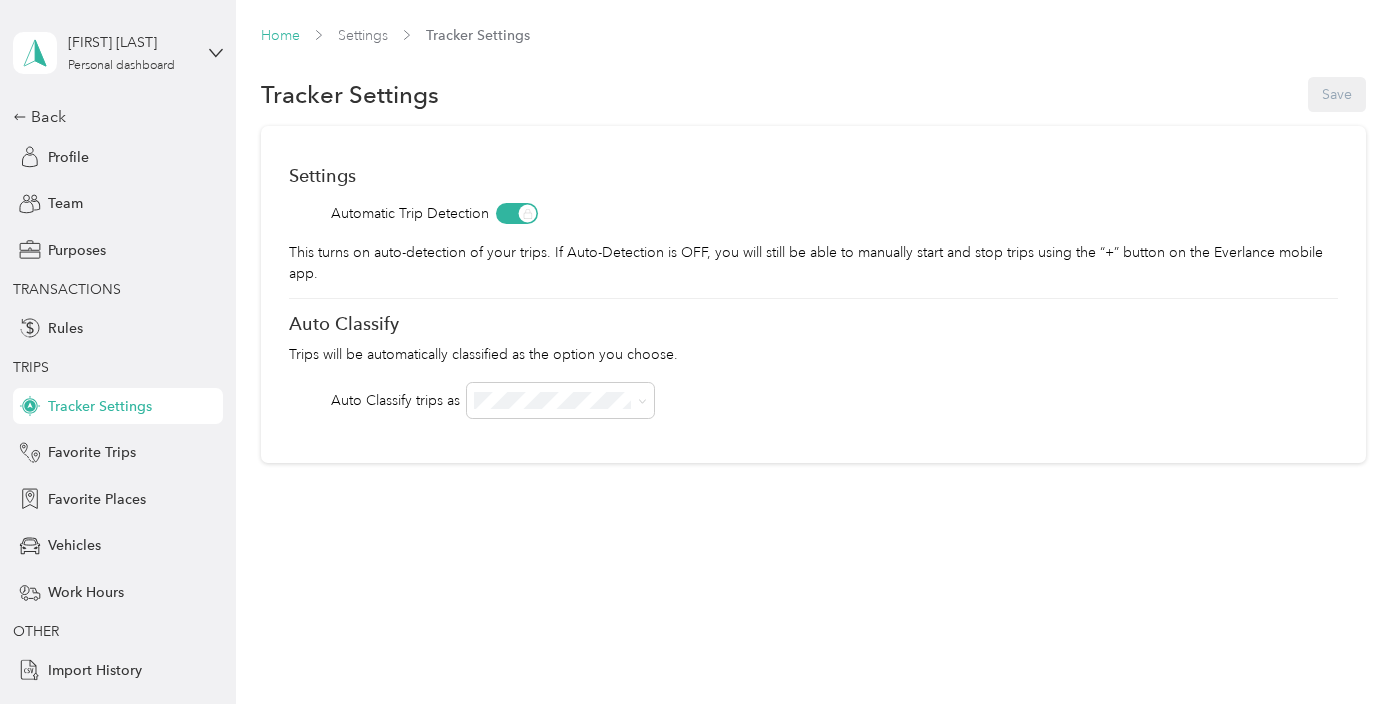 click on "Home" at bounding box center (280, 35) 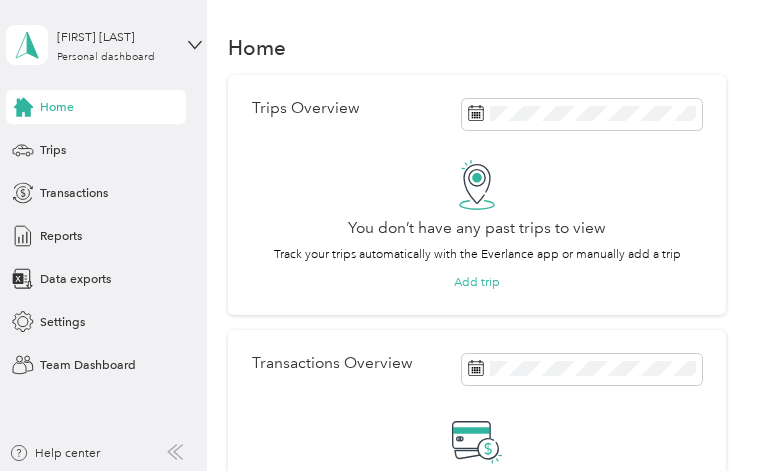 click on "[FIRST] [LAST] Personal dashboard Home Trips Transactions Reports Data exports Settings Team Dashboard   Help center Home Trips Overview You don’t have any past trips to view  Track your trips automatically with the Everlance app or manually add a trip Add trip Transactions Overview No transactions recorded yet Connect your bank or credit card to automatically sync your expenses, or manually add an expense. Add an expense Your Team View Team Team Pool Chimps Manager poolchimps@example.com Program Standard Rate CPM Program Mileage Rate $0.70/mi Quick actions Trips Add a trip Transactions Add an expense Reports View reports Download the app for free The Everlance app is available to download on the Apple App Store and Google Play Store, click below to get started.
BESbswy" at bounding box center (373, 235) 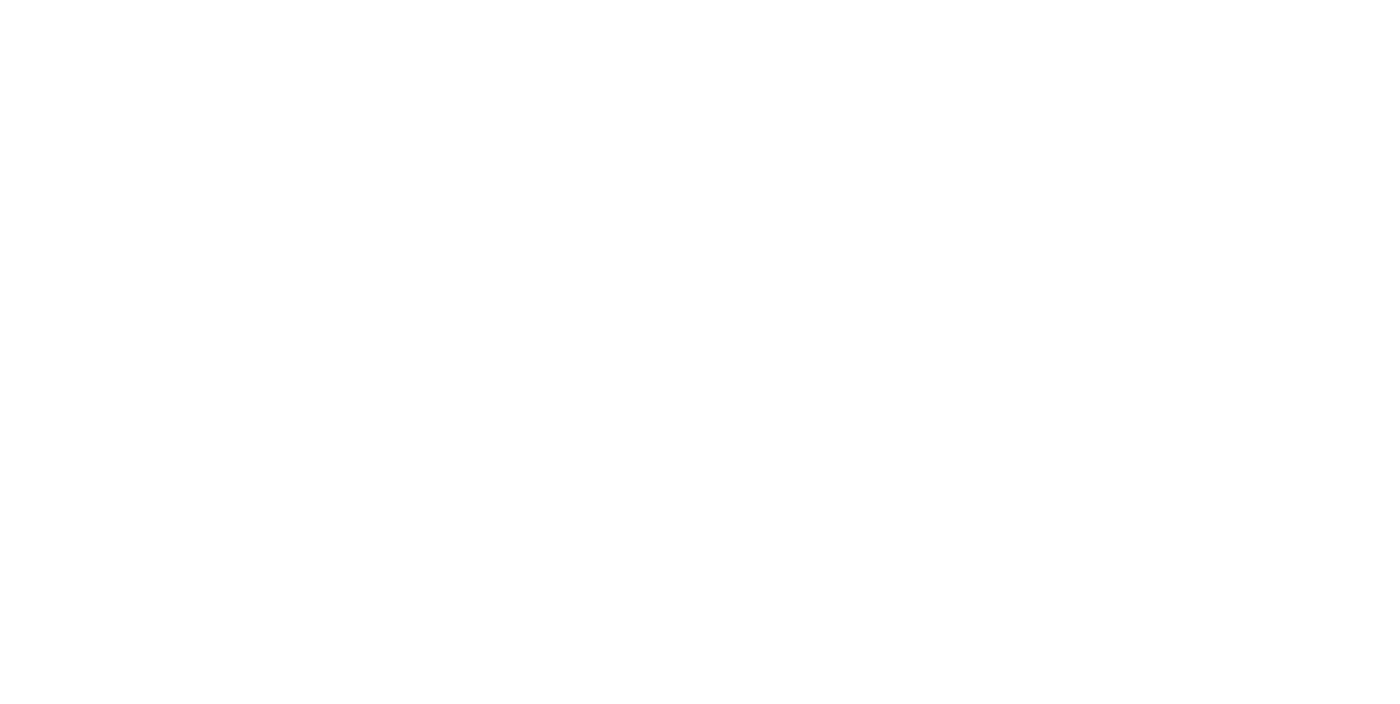 scroll, scrollTop: 0, scrollLeft: 0, axis: both 